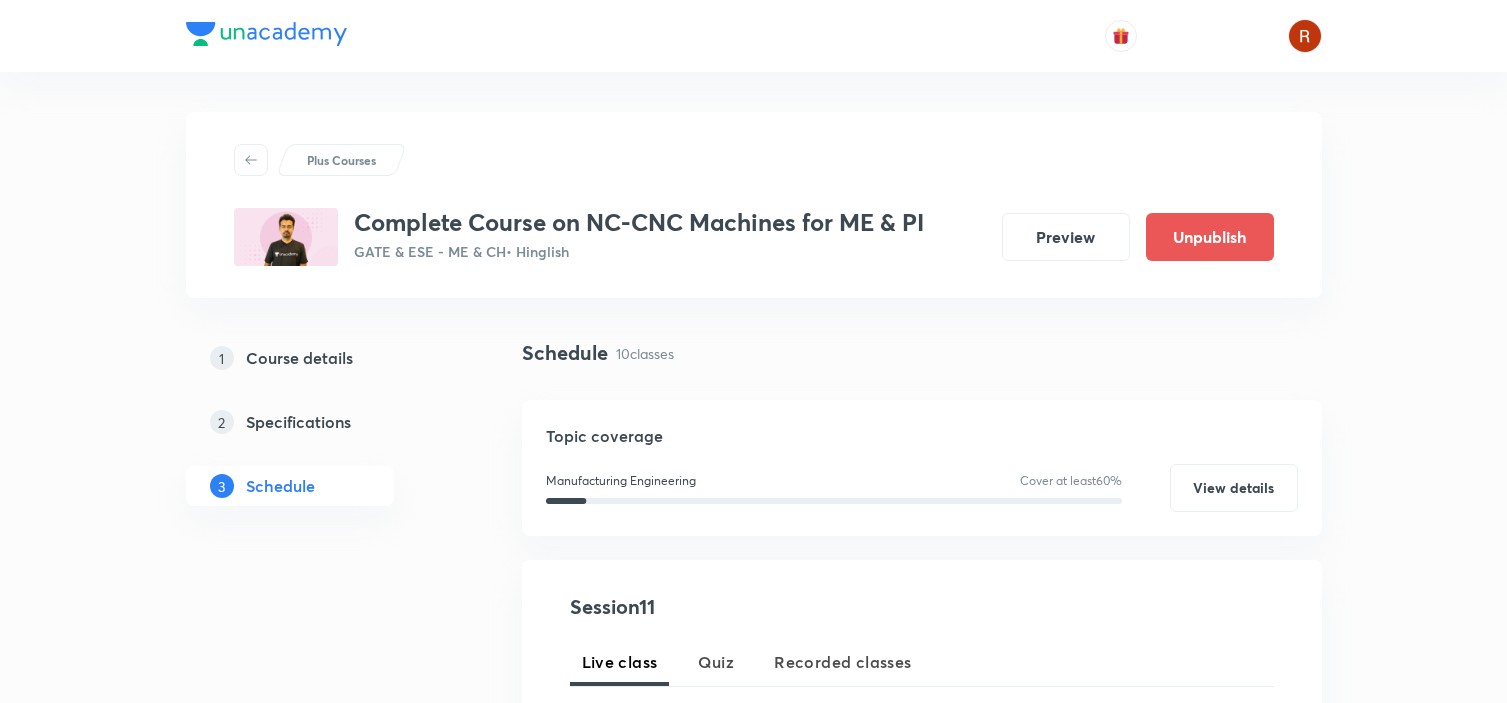 scroll, scrollTop: 0, scrollLeft: 0, axis: both 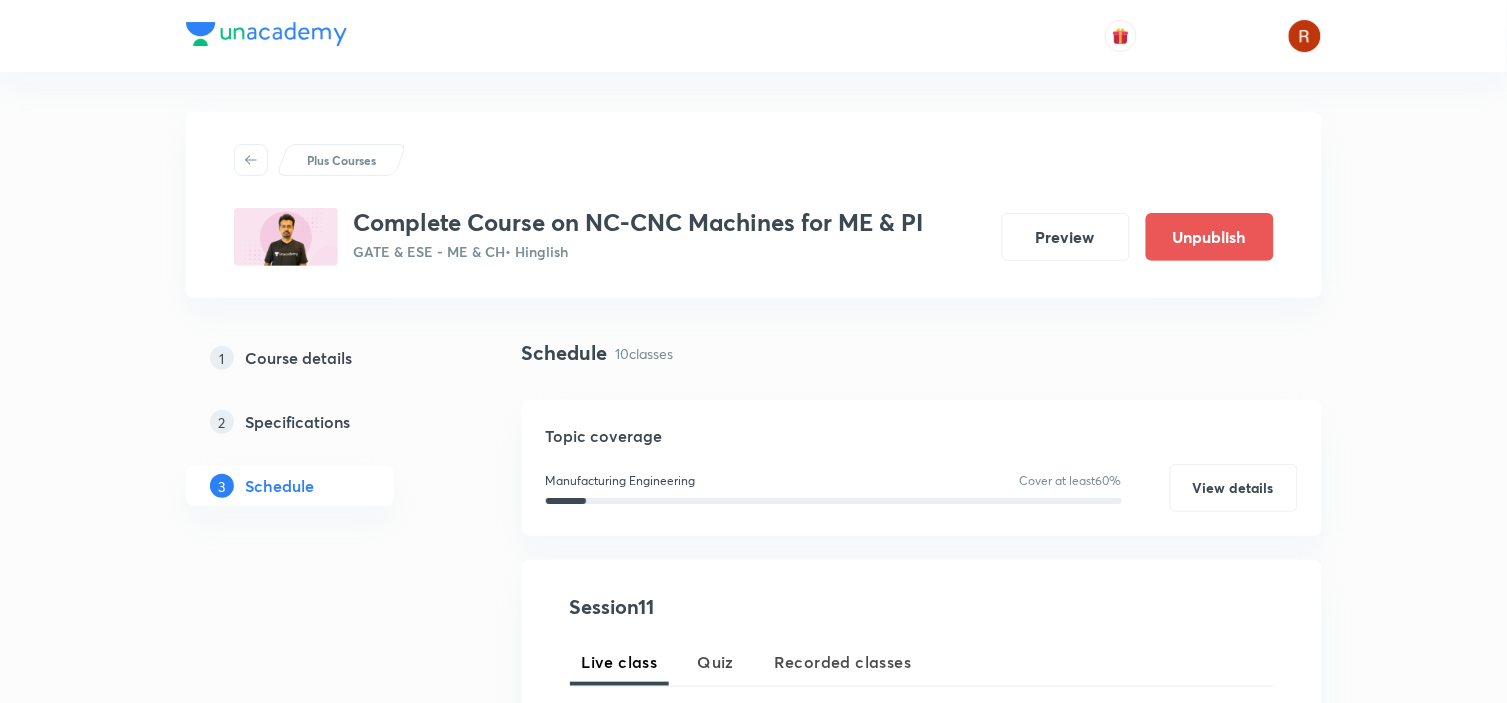 click on "Course details" at bounding box center (299, 358) 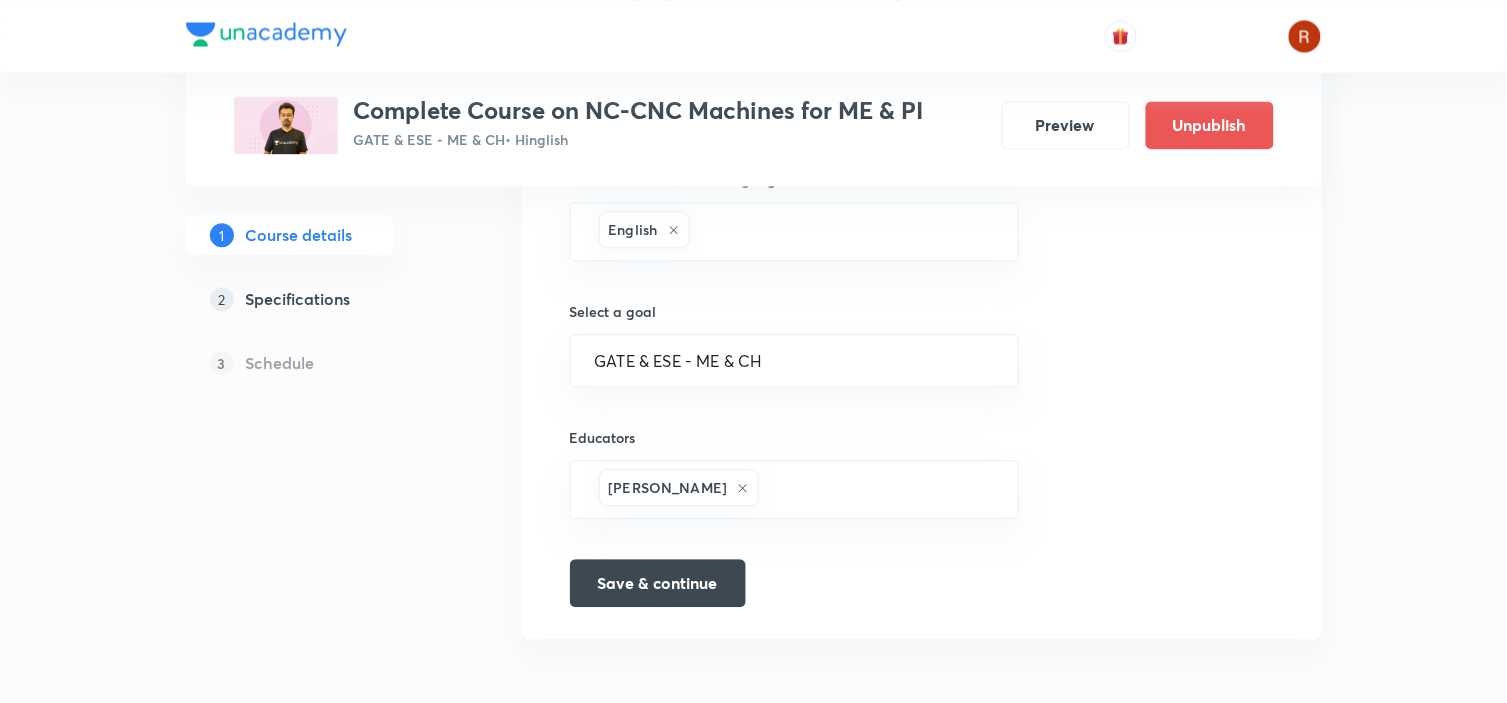 scroll, scrollTop: 1048, scrollLeft: 0, axis: vertical 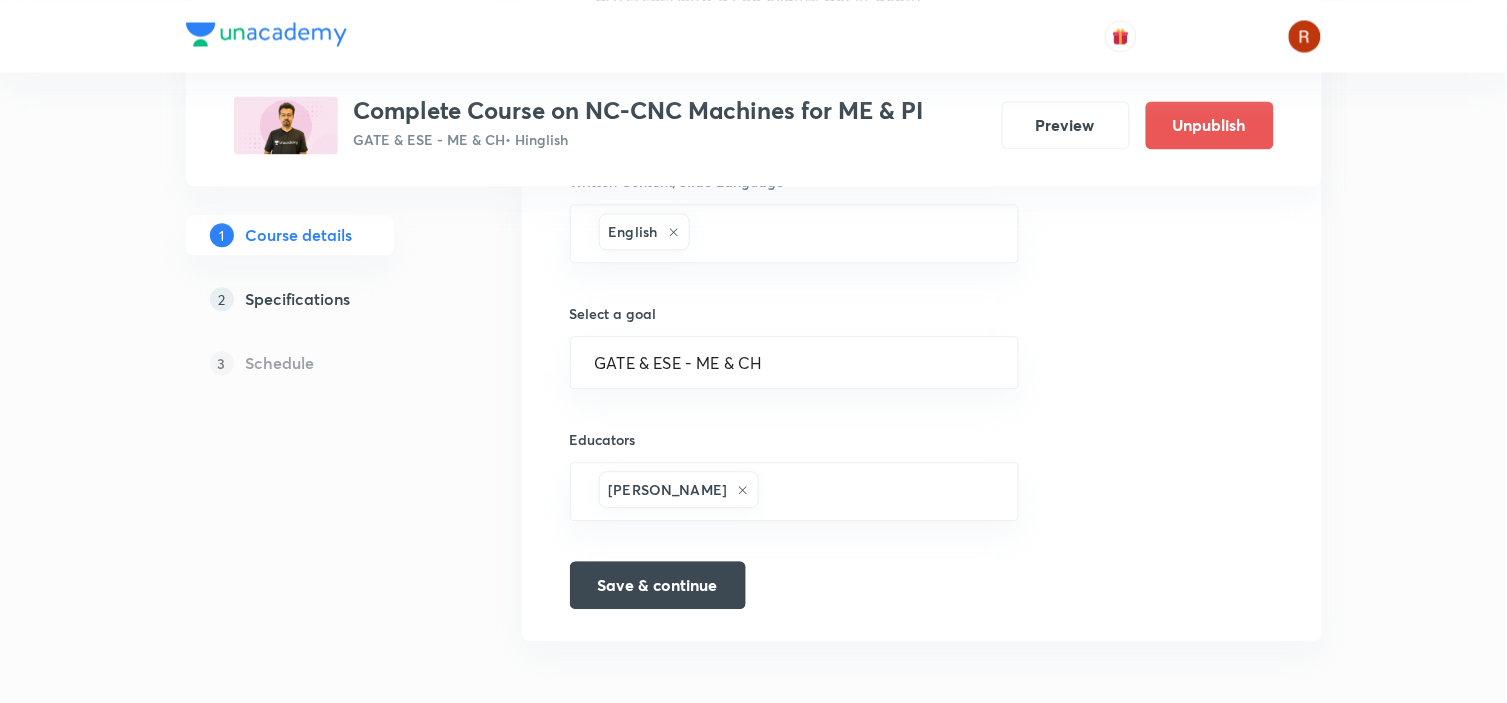click at bounding box center (754, 36) 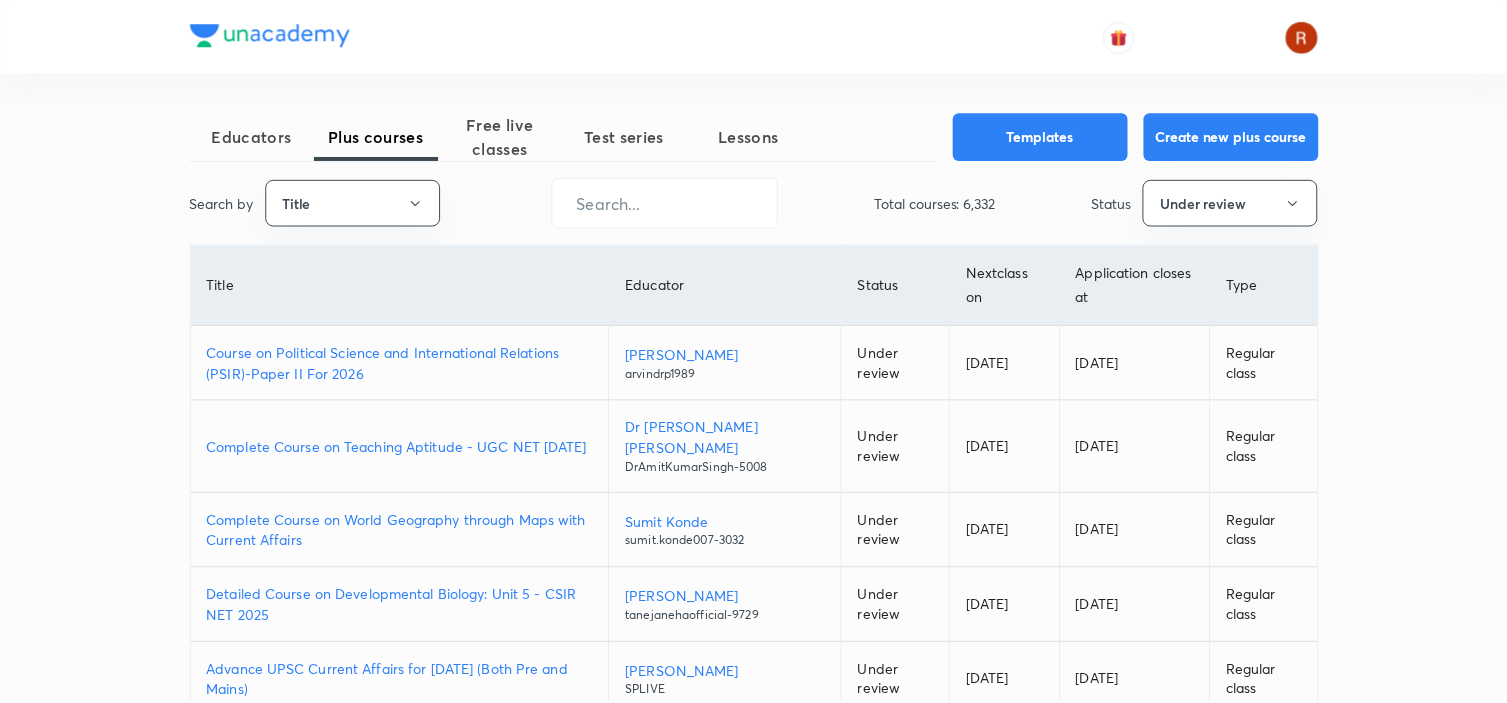 scroll, scrollTop: 0, scrollLeft: 0, axis: both 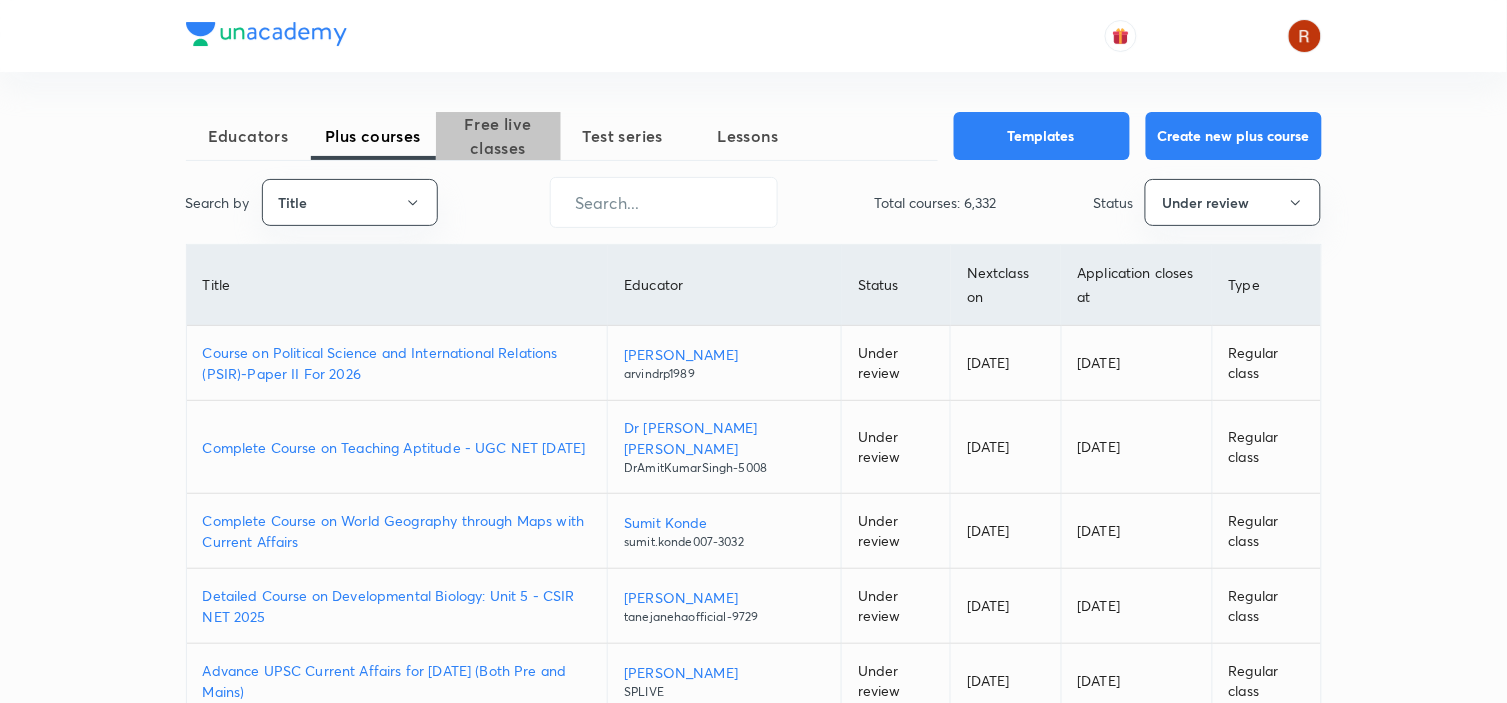 click on "Free live classes" at bounding box center (498, 136) 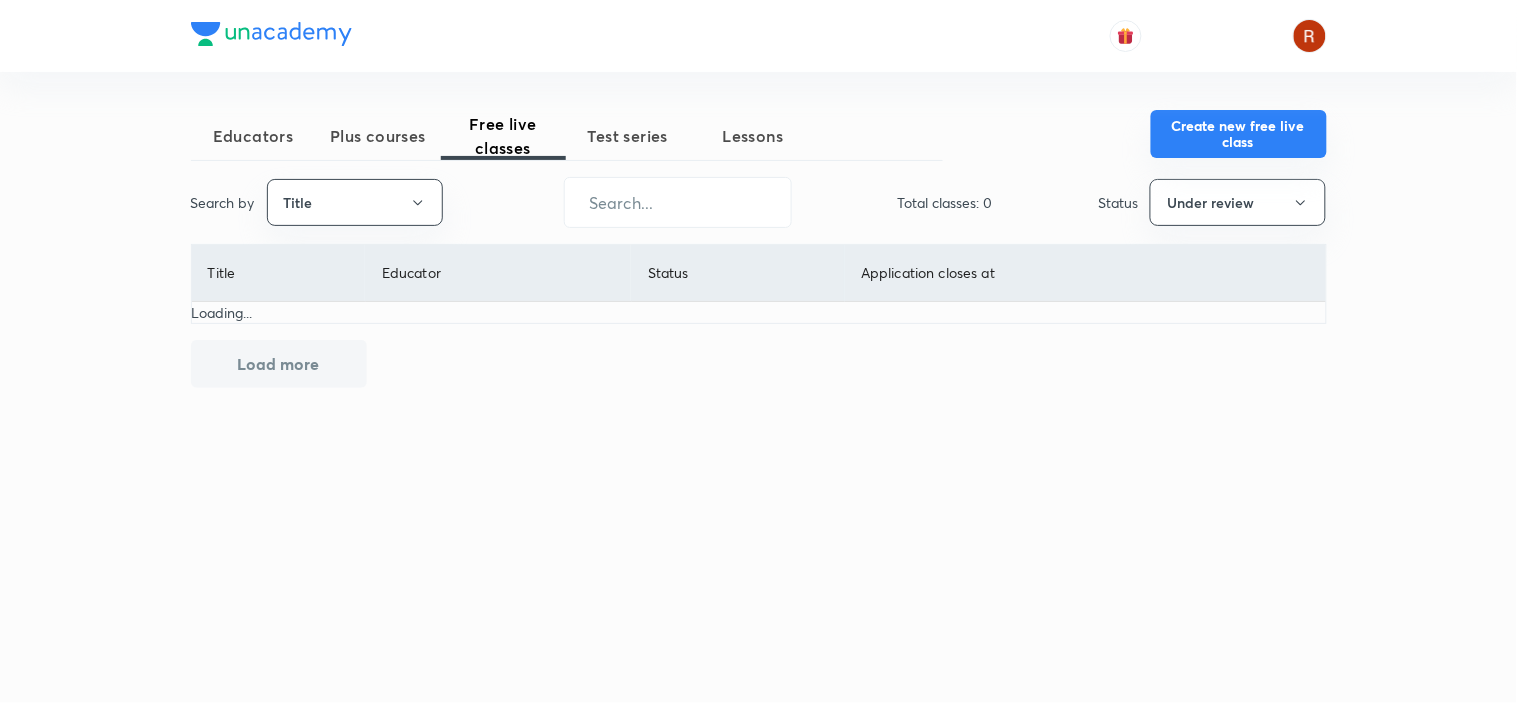 click on "Create new free live class" at bounding box center (1239, 134) 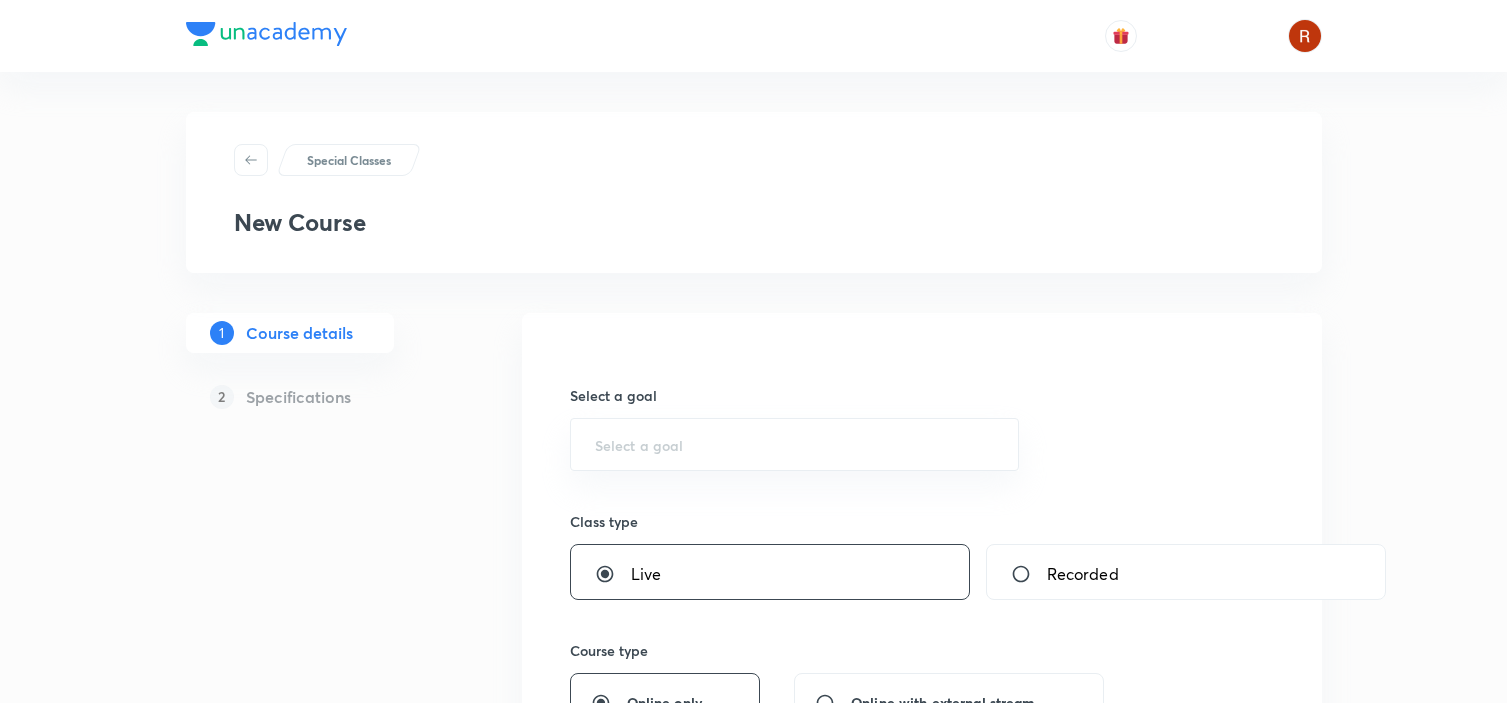 scroll, scrollTop: 0, scrollLeft: 0, axis: both 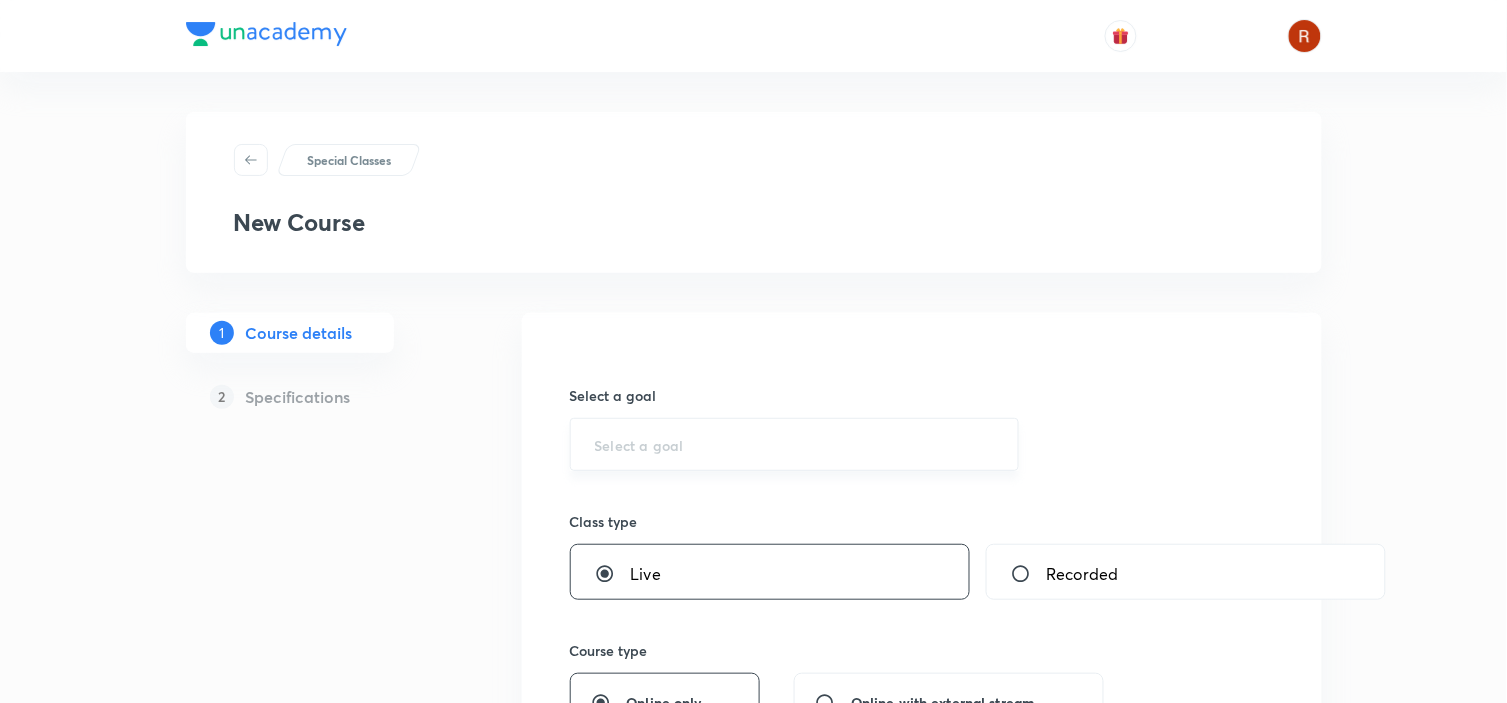 click at bounding box center (795, 444) 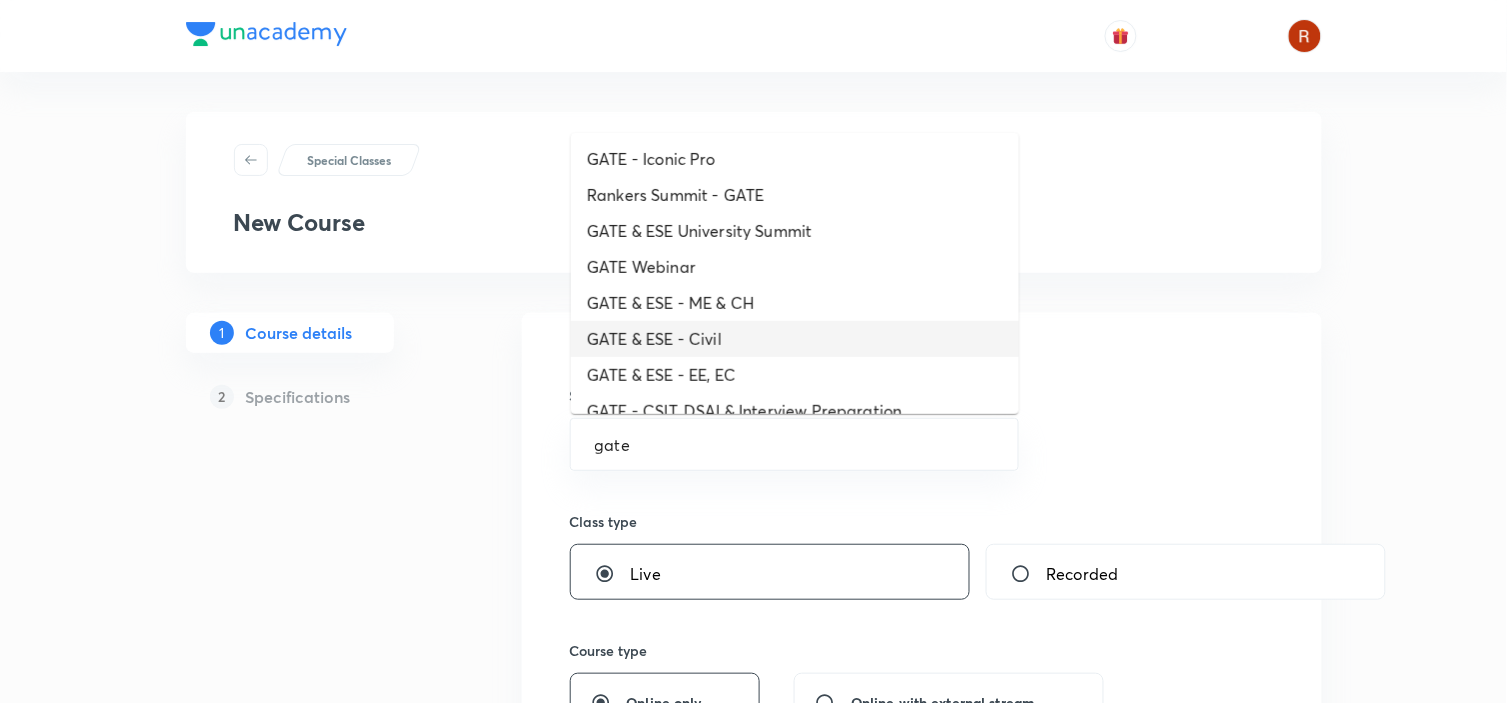 click on "GATE & ESE - Civil" at bounding box center [795, 339] 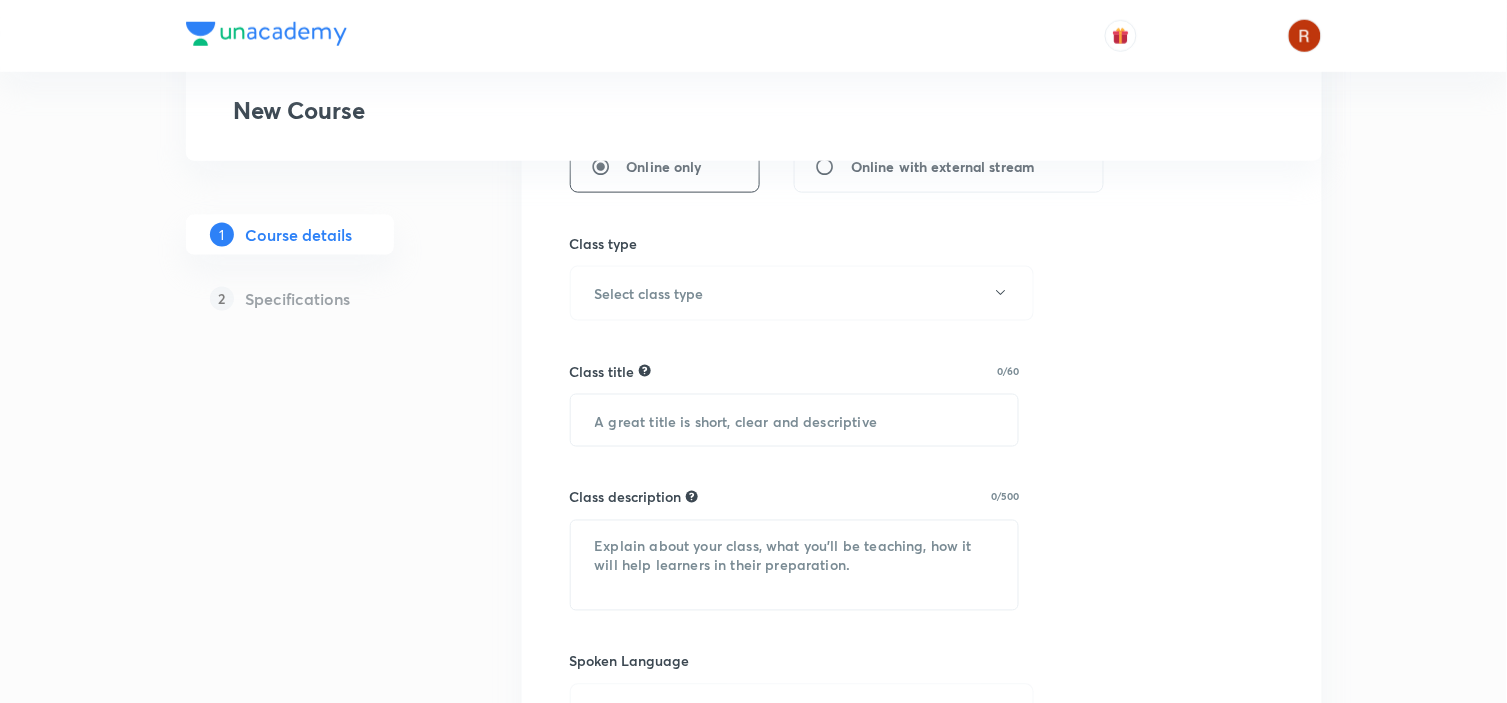 scroll, scrollTop: 537, scrollLeft: 0, axis: vertical 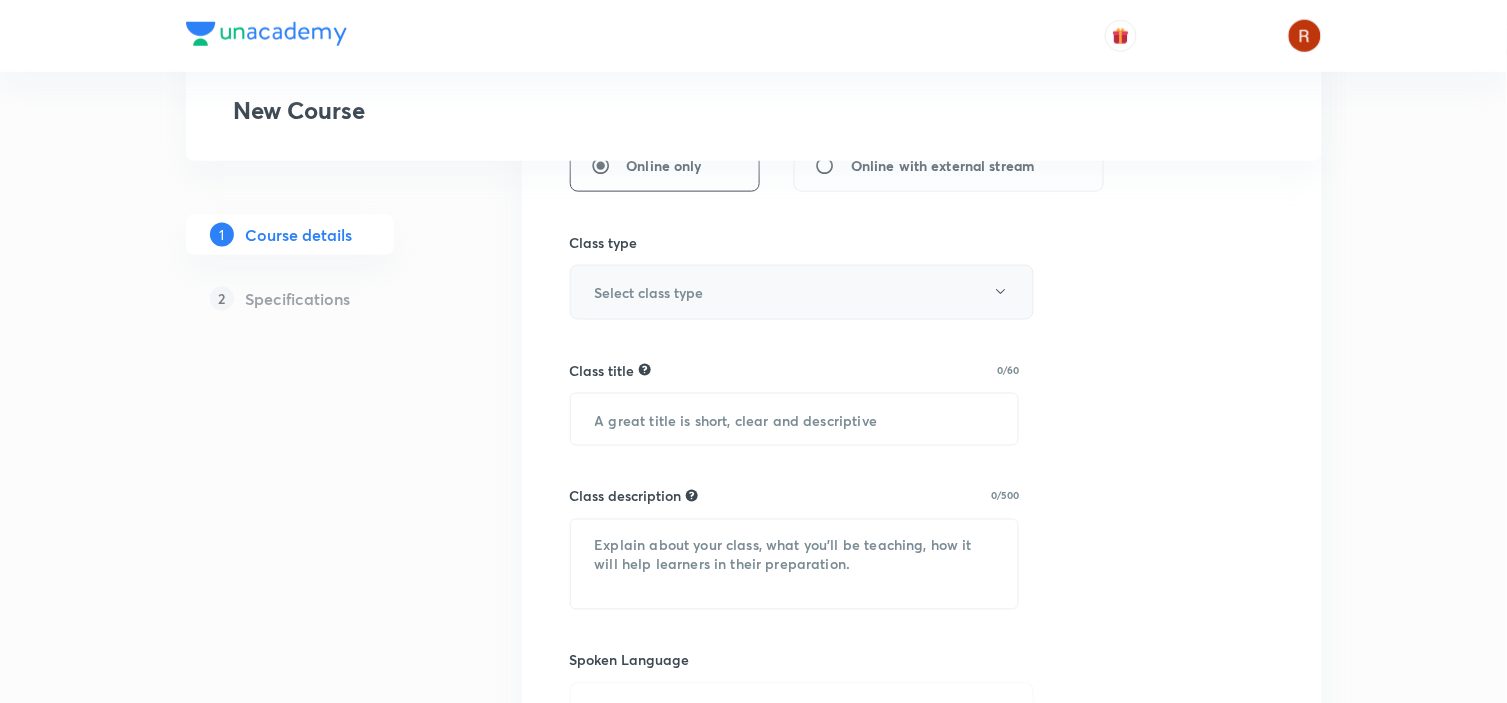 click on "Select class type" at bounding box center [649, 292] 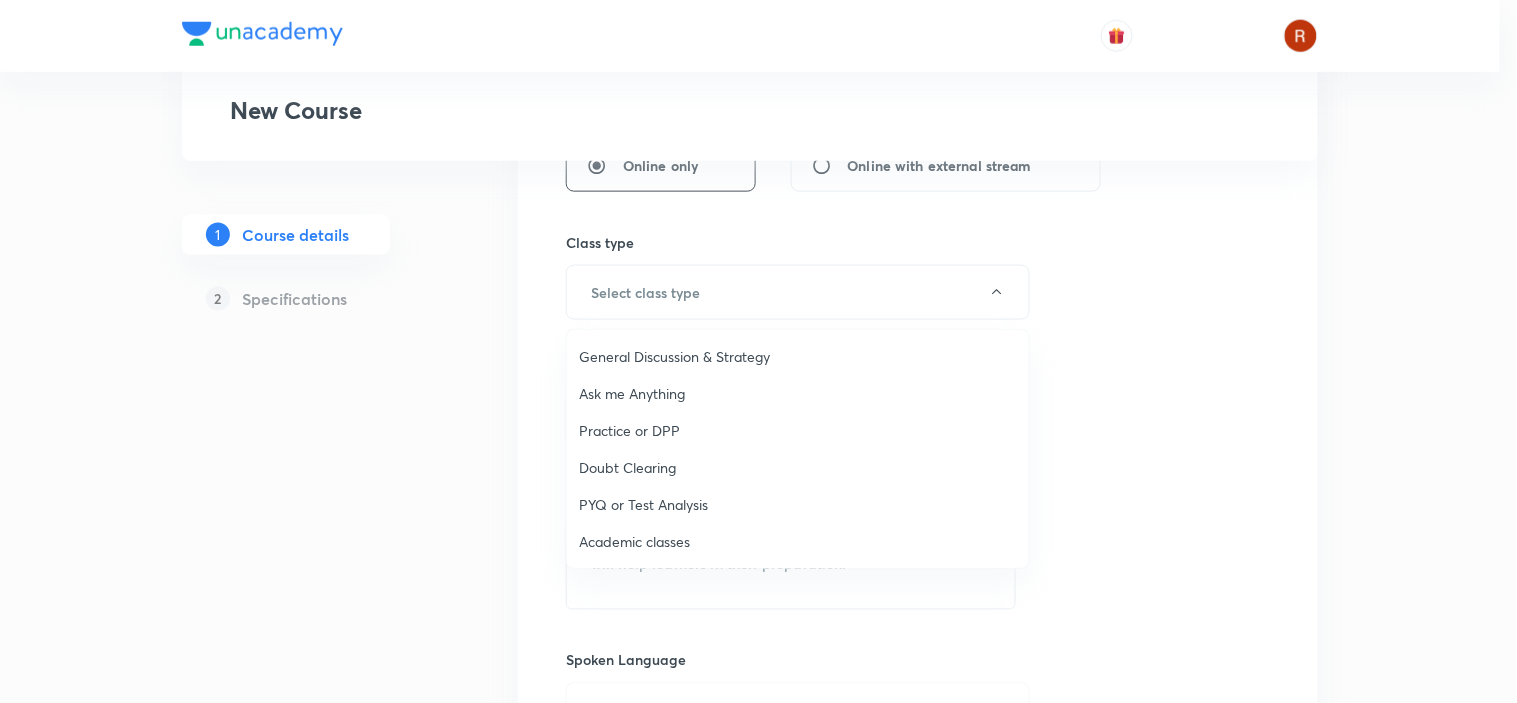 click on "PYQ or Test Analysis" at bounding box center (798, 504) 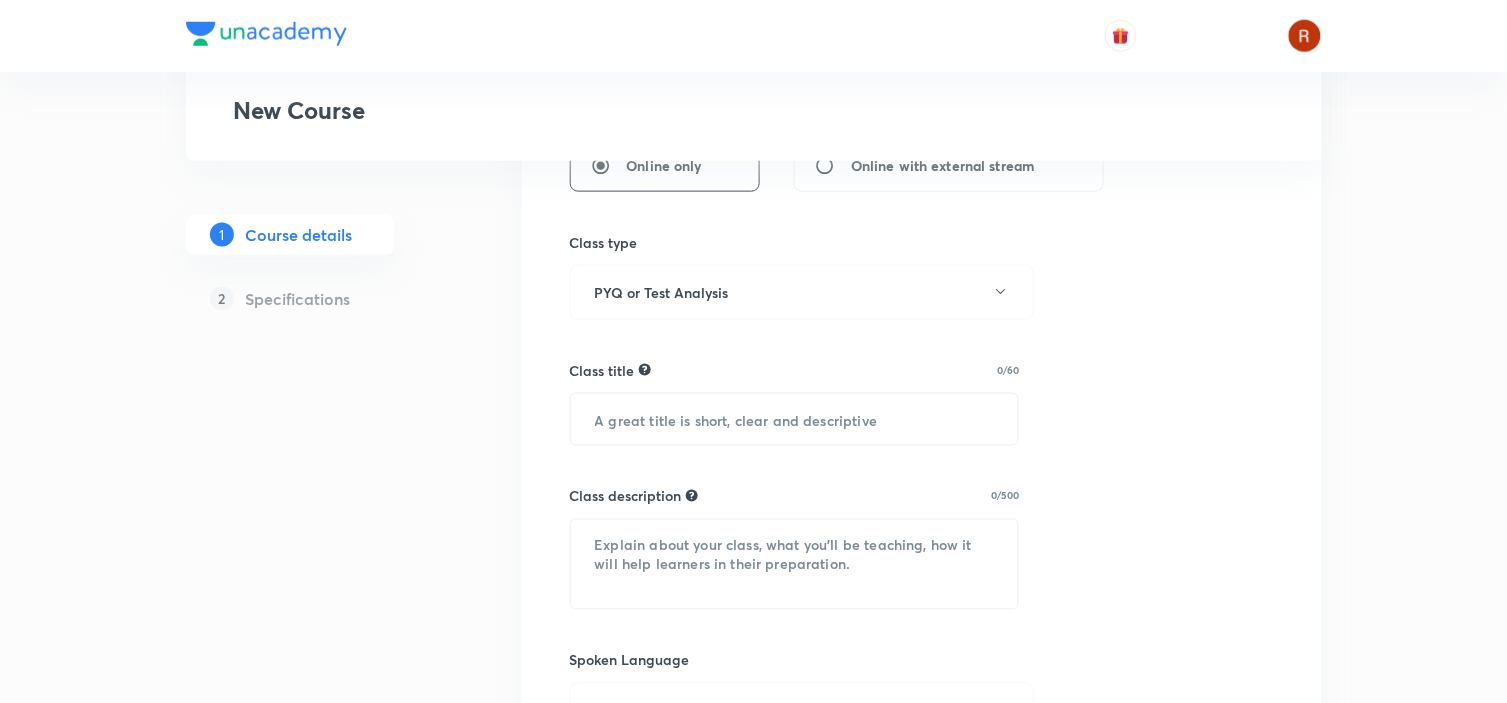 scroll, scrollTop: 585, scrollLeft: 0, axis: vertical 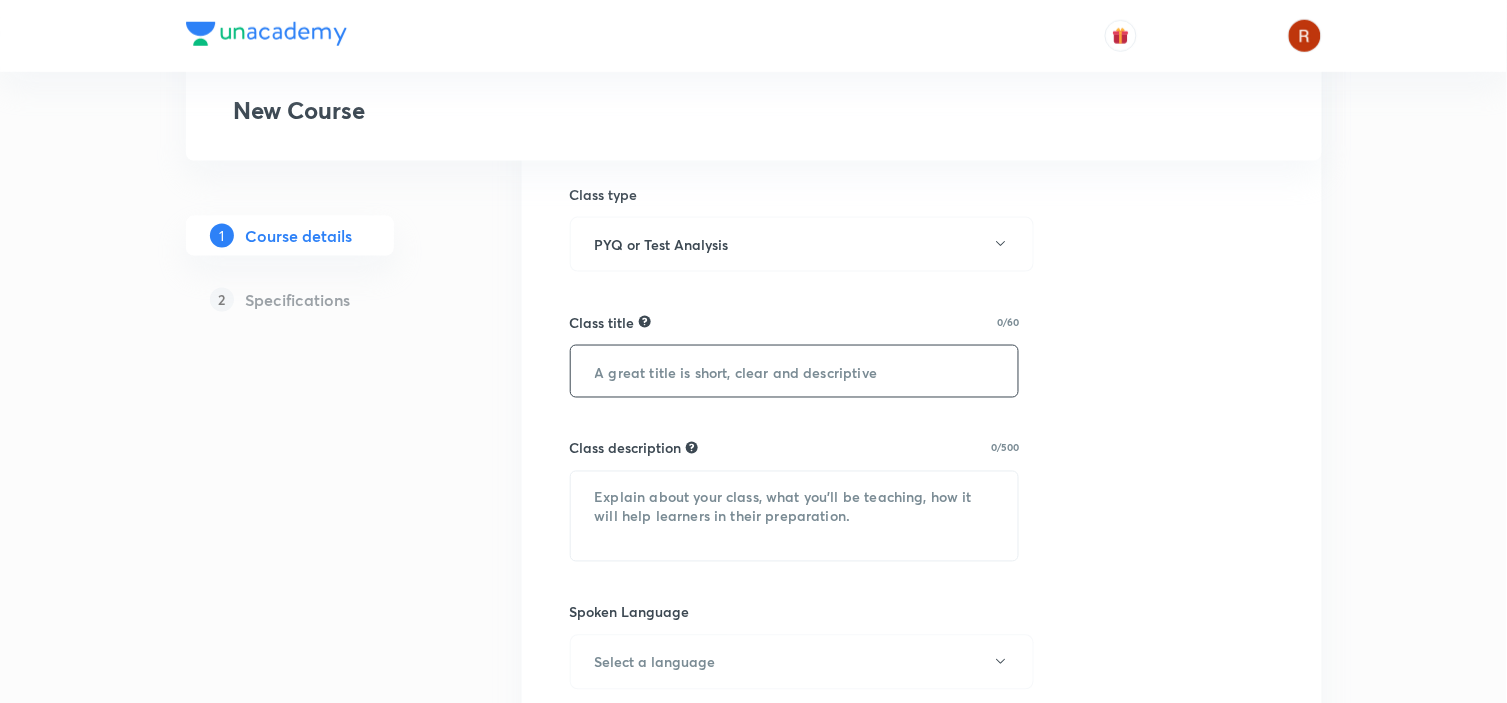 click at bounding box center (795, 371) 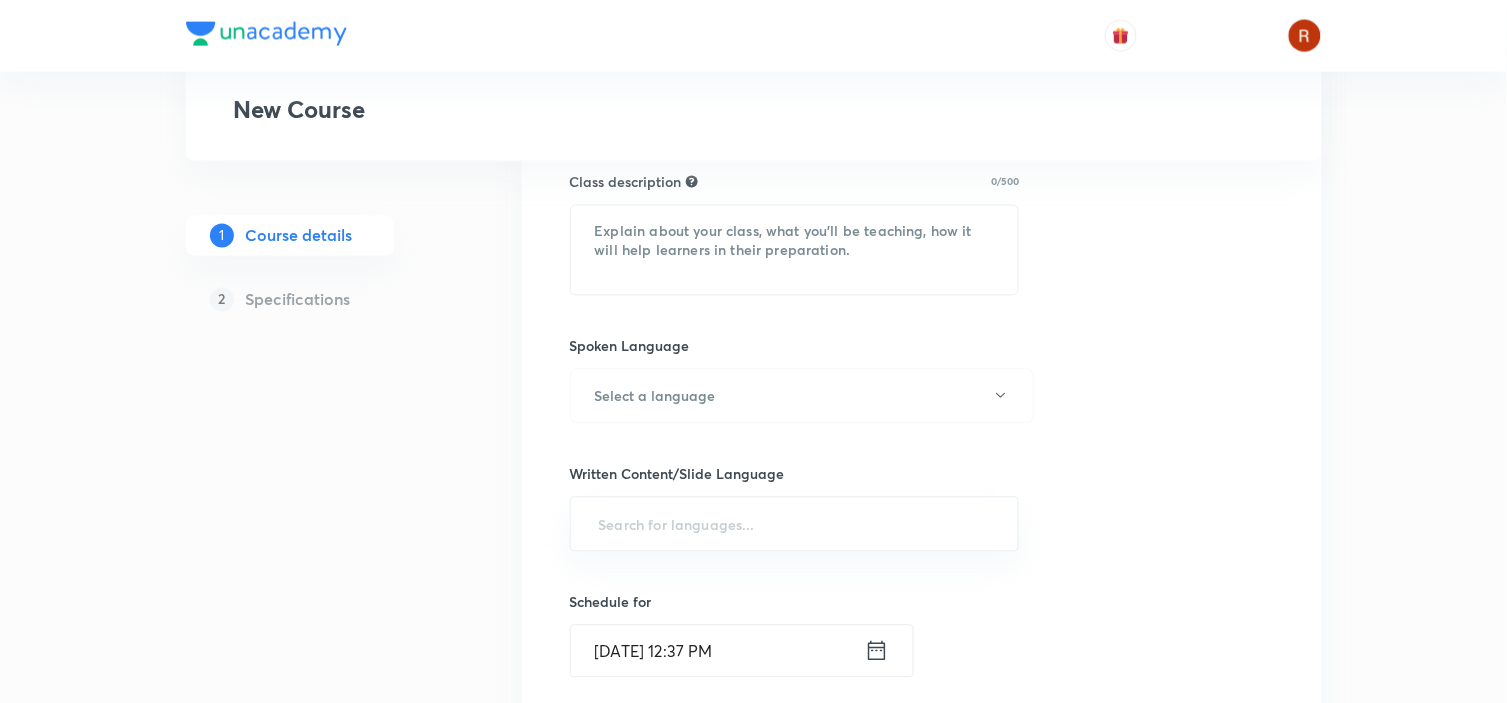 scroll, scrollTop: 895, scrollLeft: 0, axis: vertical 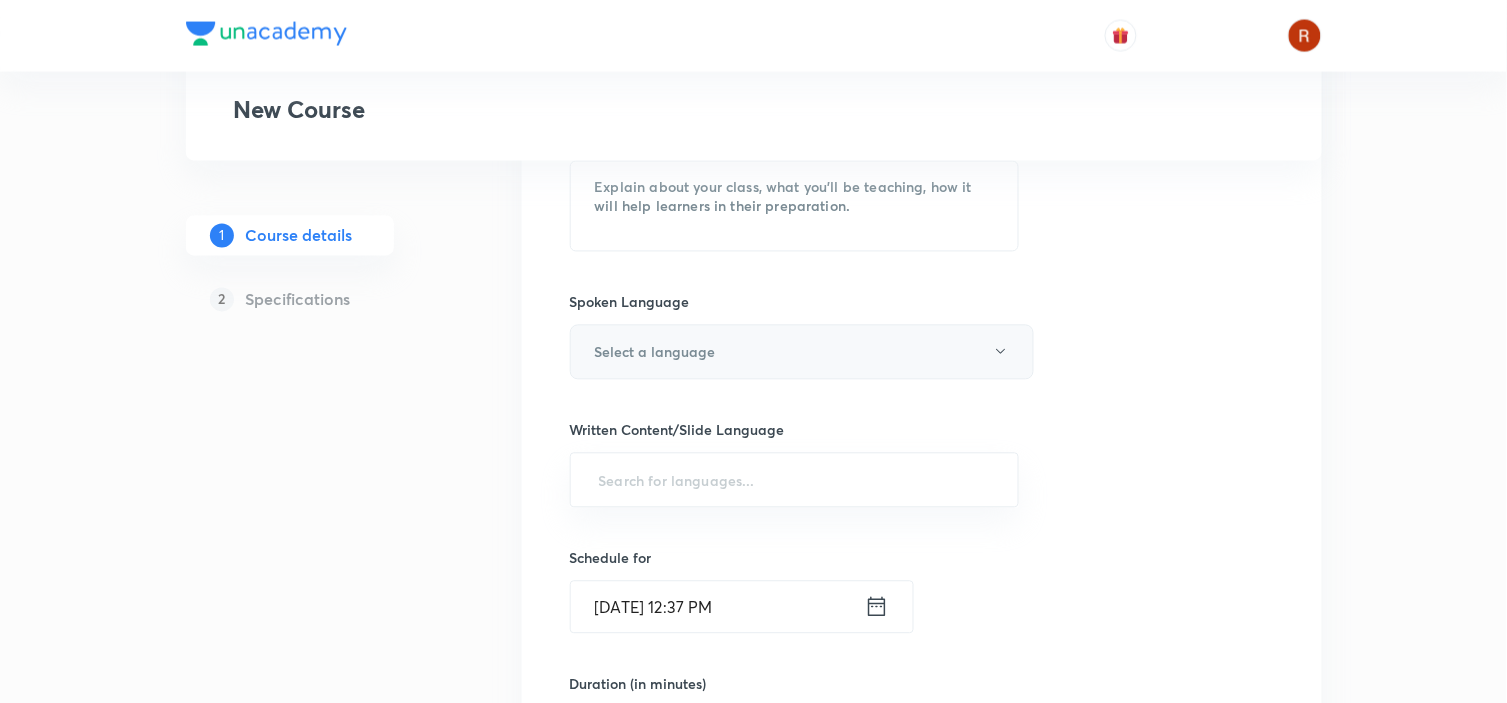 type on "PYQs of Steel Structures" 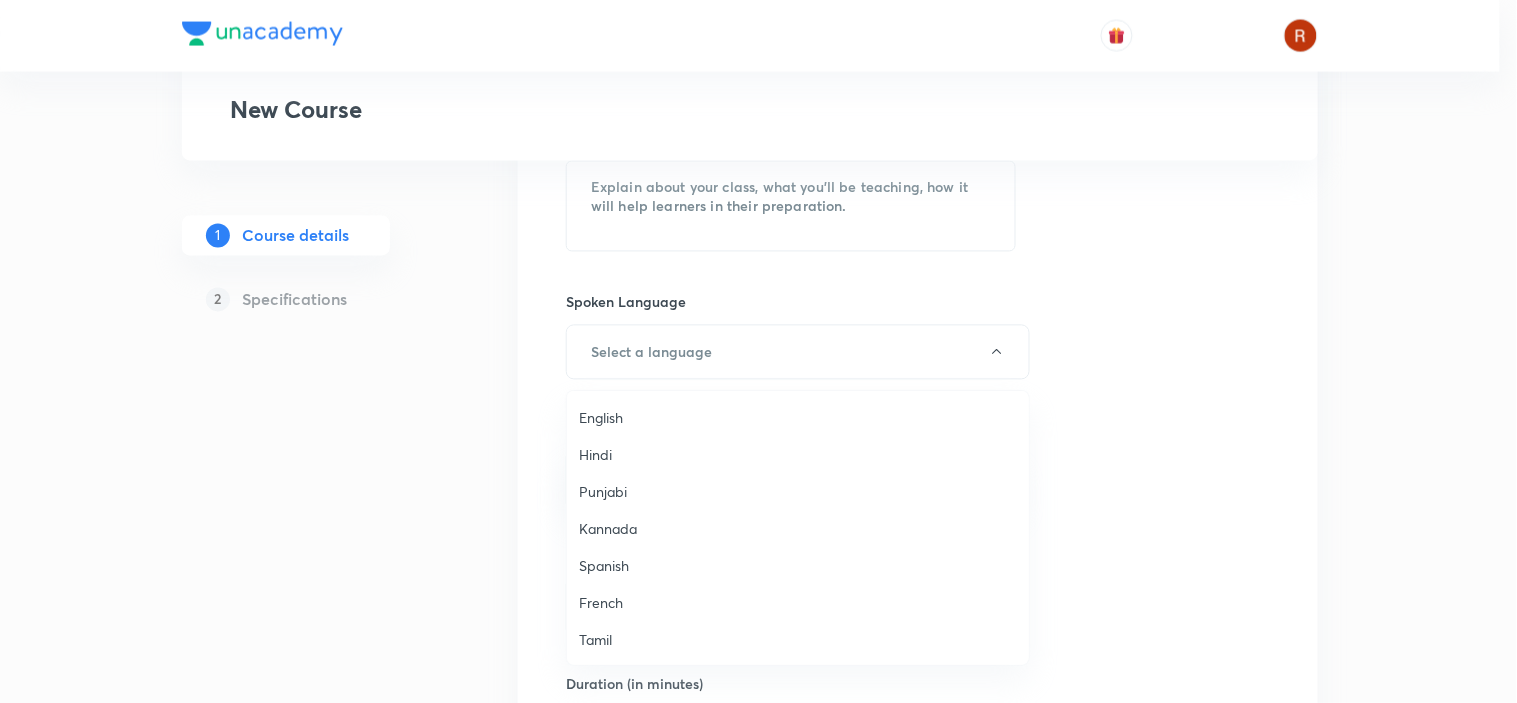 click on "English" at bounding box center [798, 417] 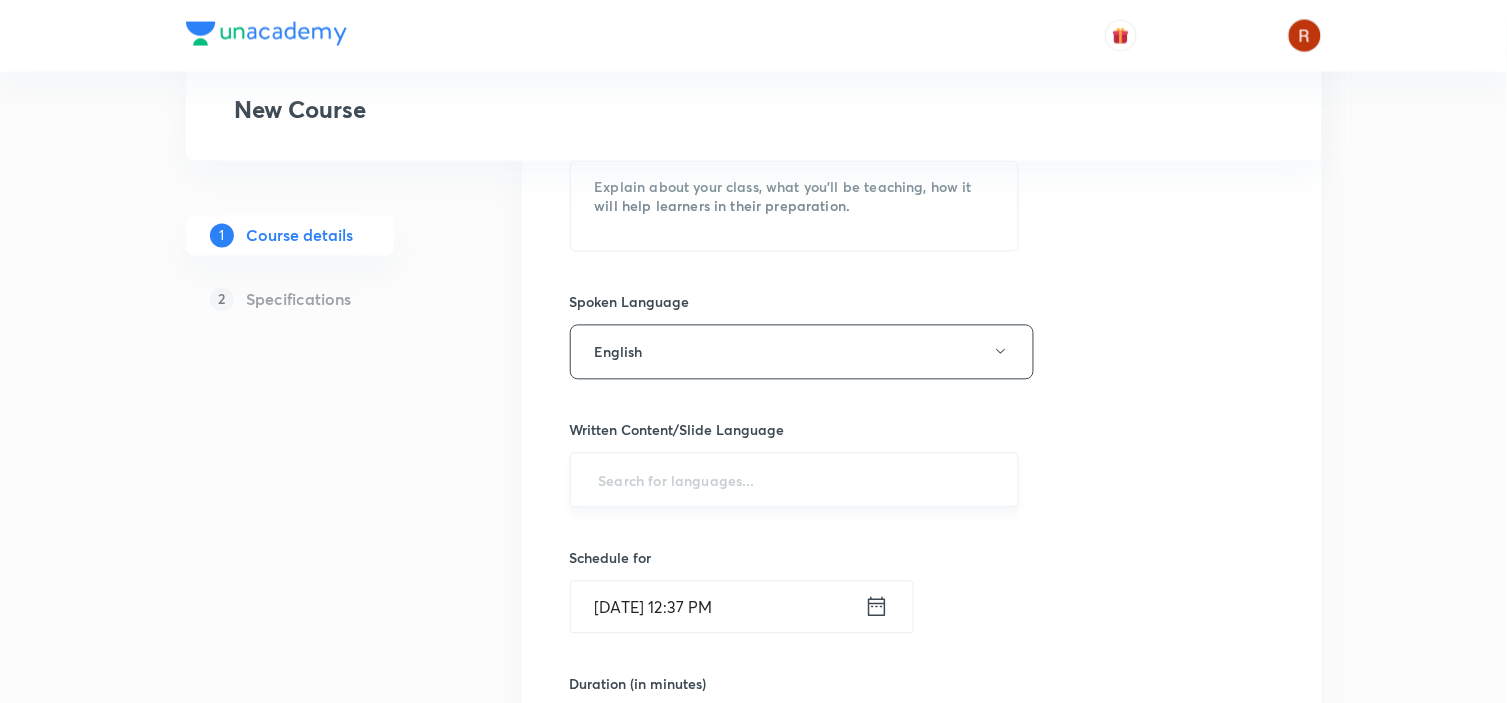 scroll, scrollTop: 985, scrollLeft: 0, axis: vertical 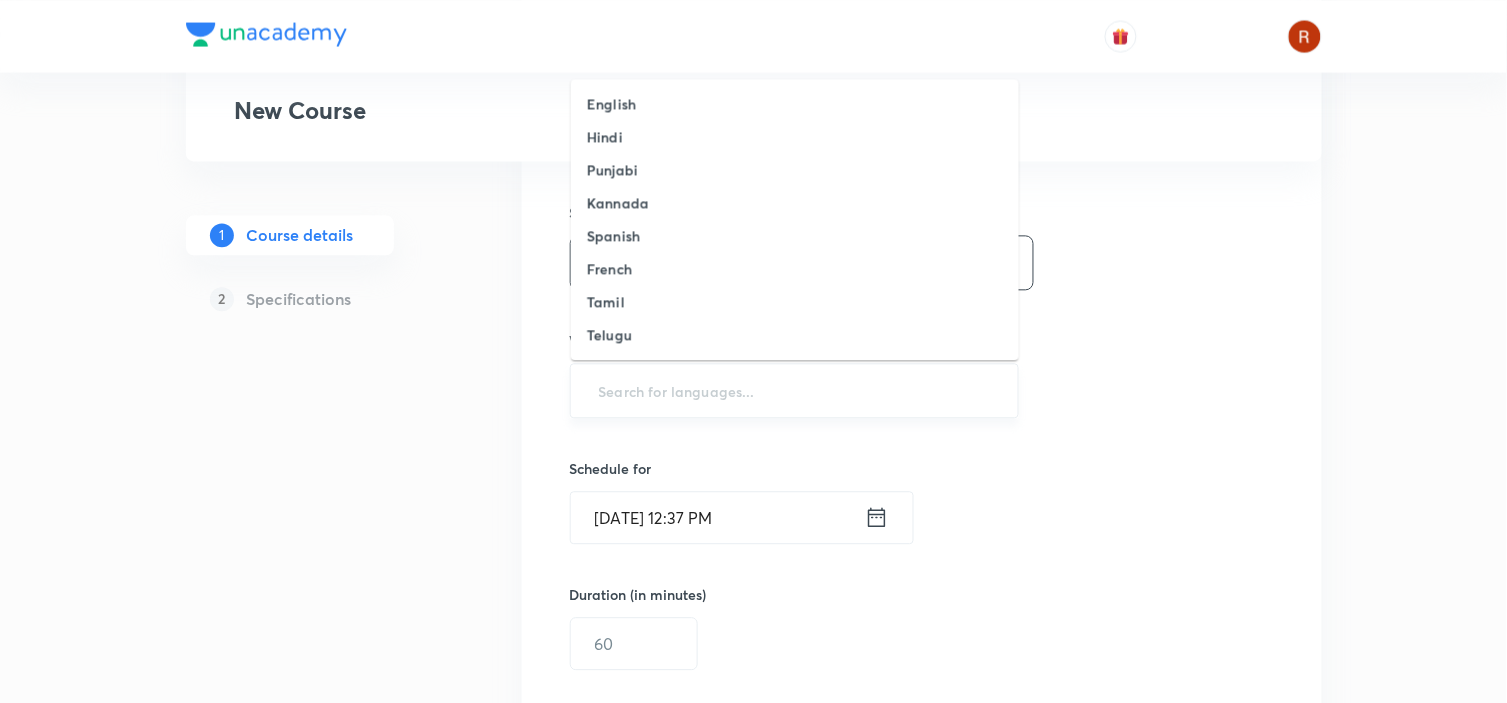 click at bounding box center (795, 390) 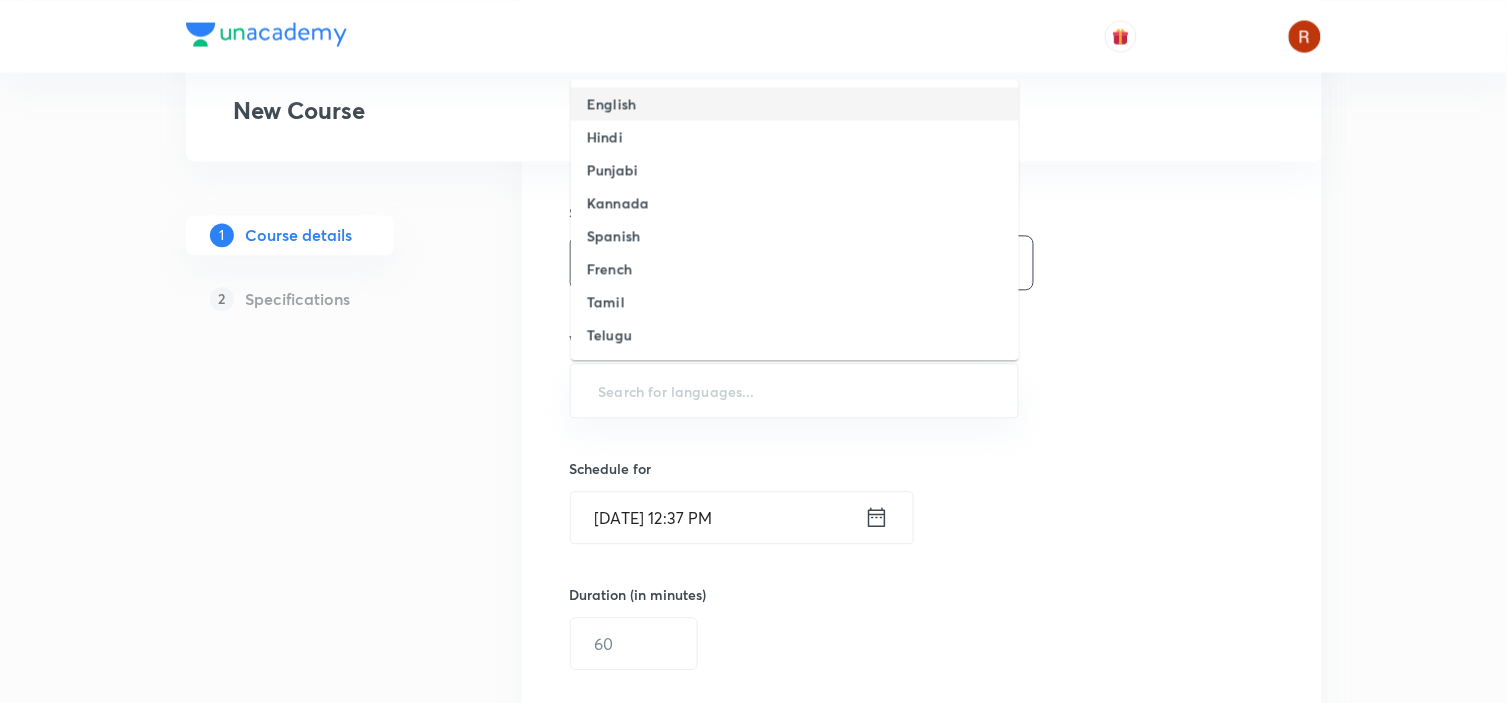 click on "English" at bounding box center [611, 103] 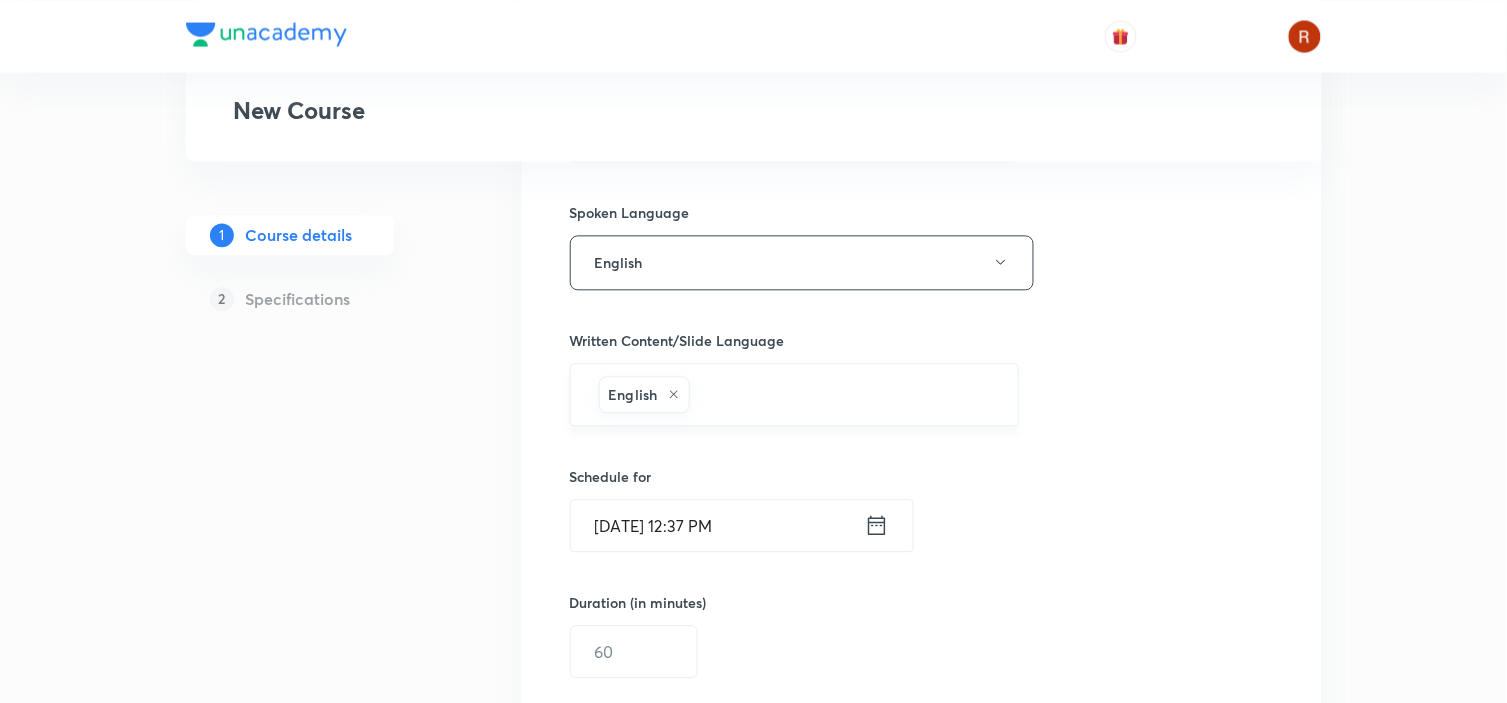 type on "h" 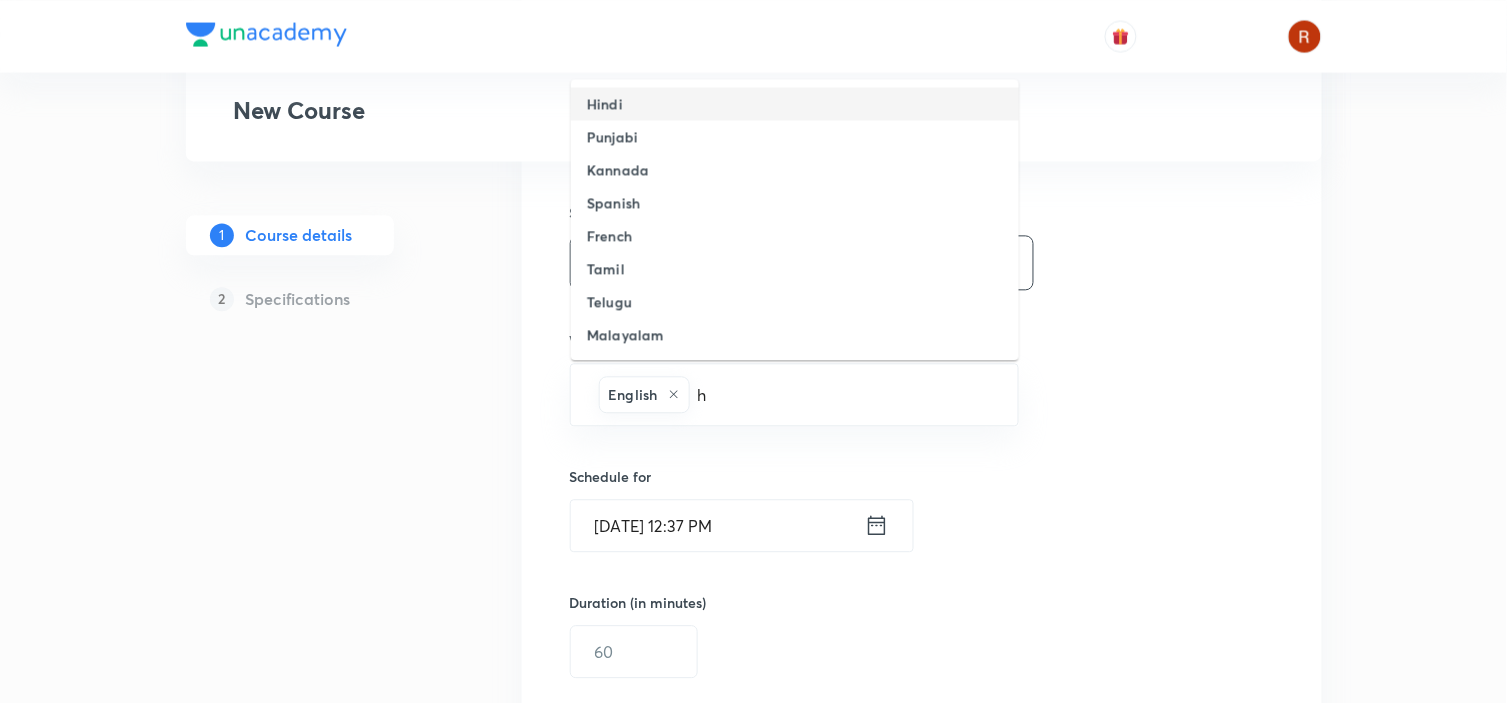 click on "Hindi" at bounding box center (795, 103) 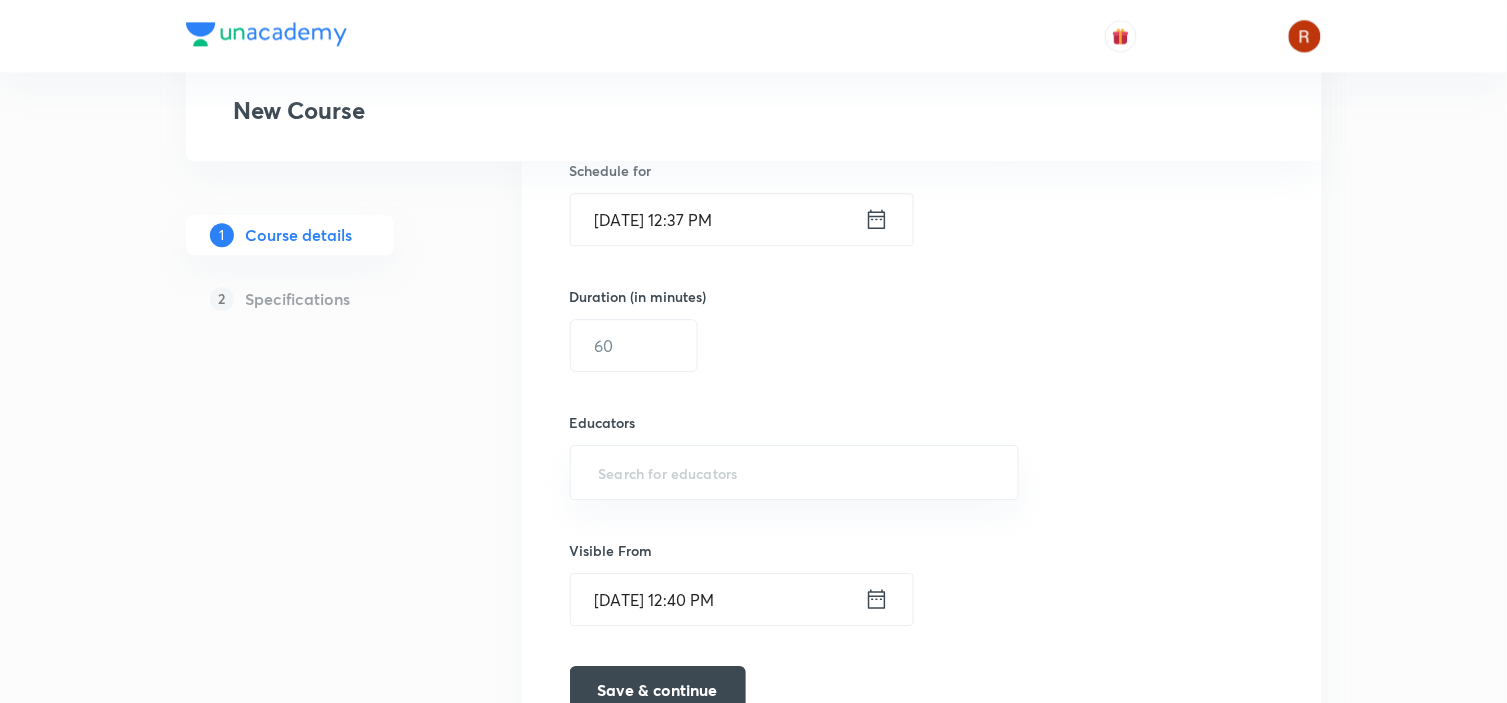 scroll, scrollTop: 1292, scrollLeft: 0, axis: vertical 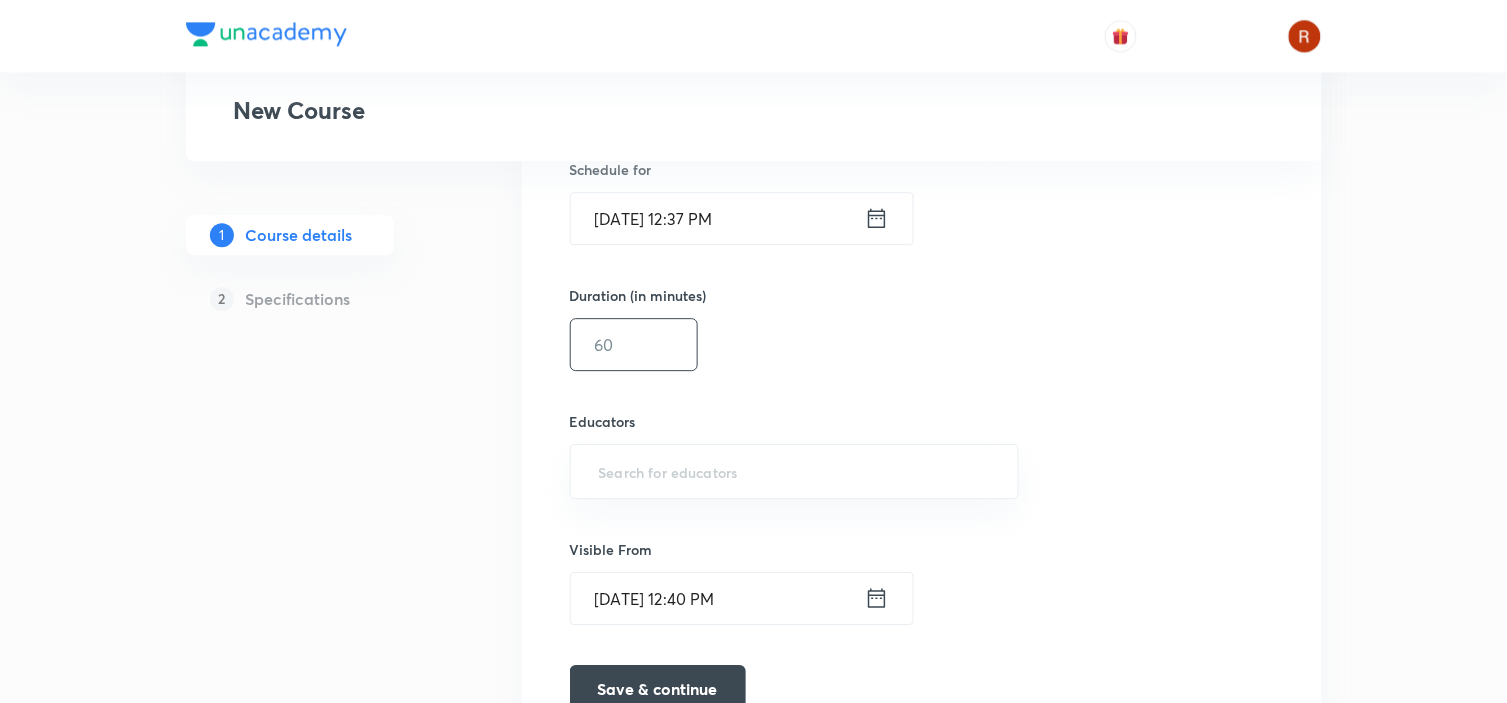 click at bounding box center [634, 344] 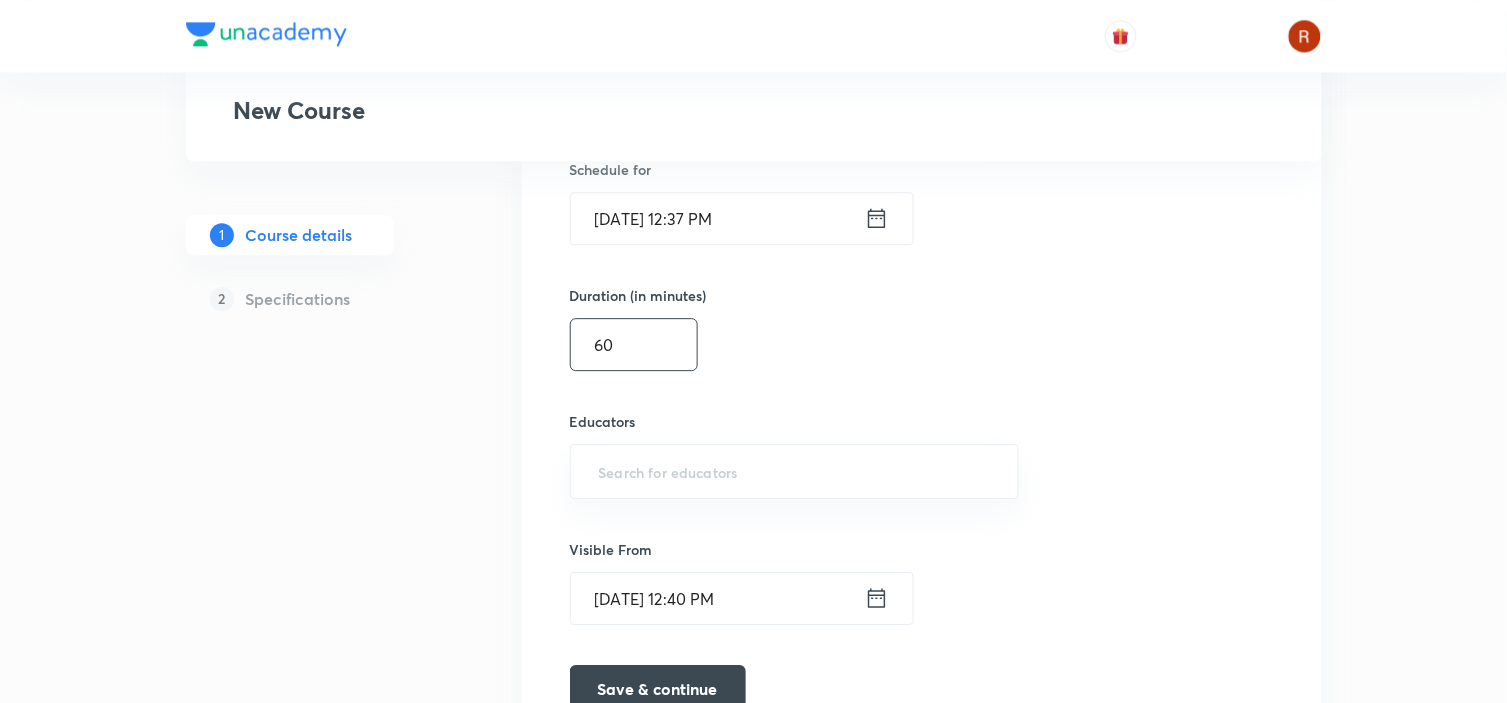 scroll, scrollTop: 1415, scrollLeft: 0, axis: vertical 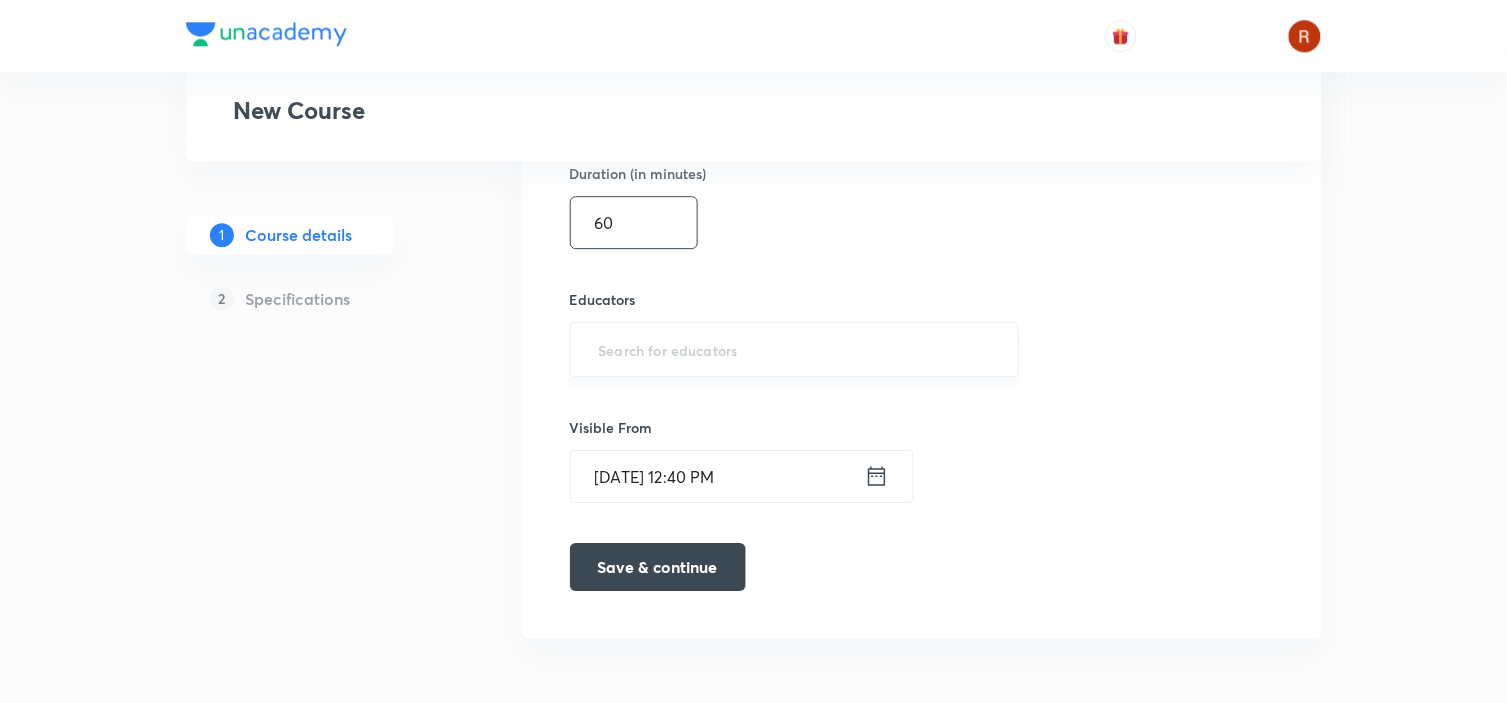 type on "60" 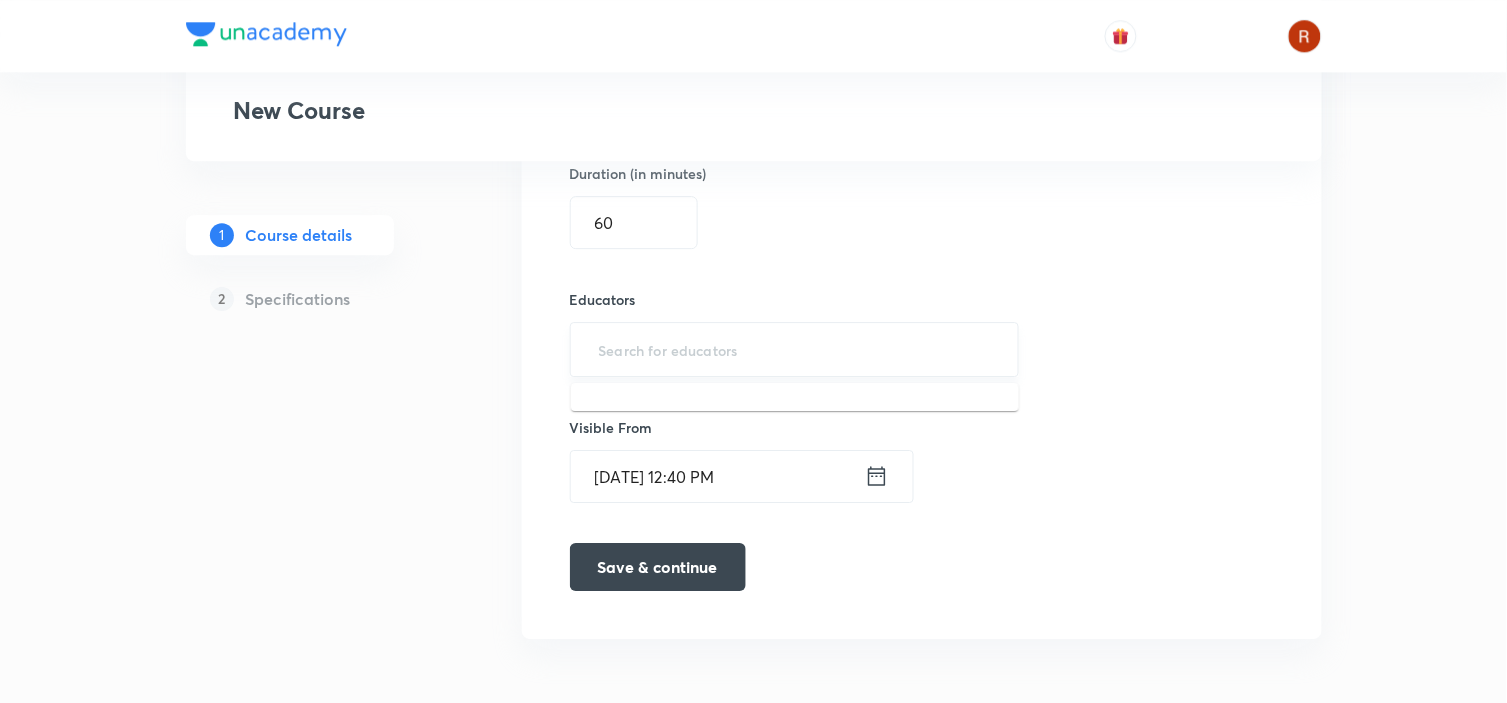 click at bounding box center (795, 349) 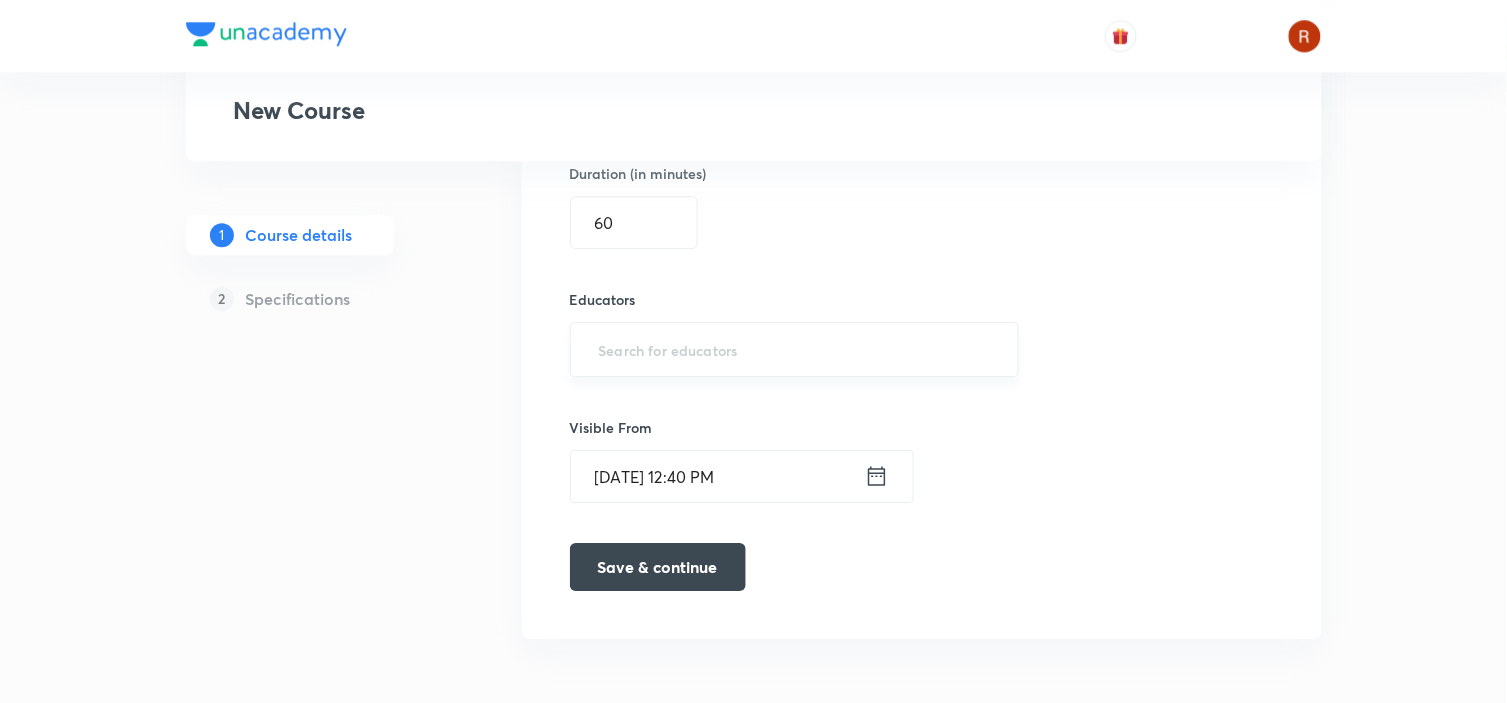 paste on "azarola73-8752" 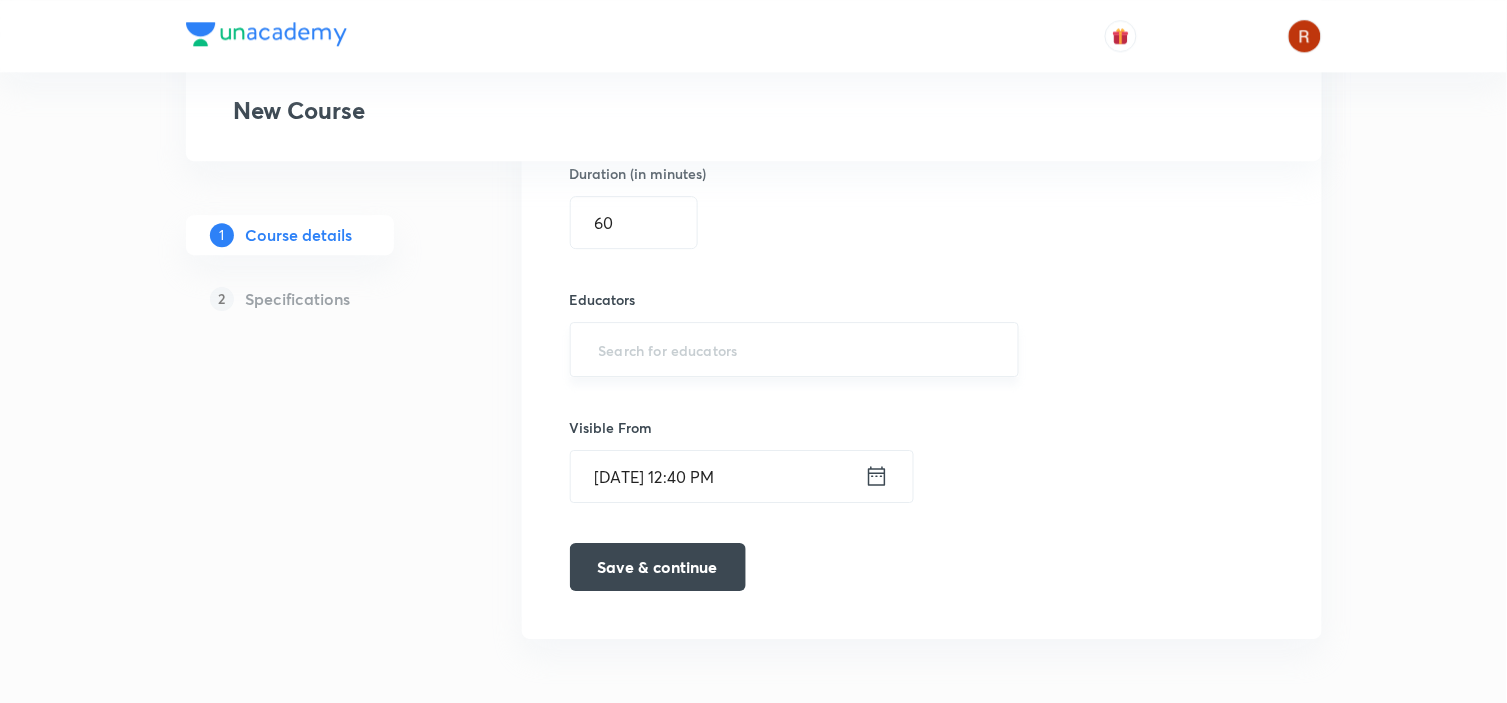 type on "azarola73-8752" 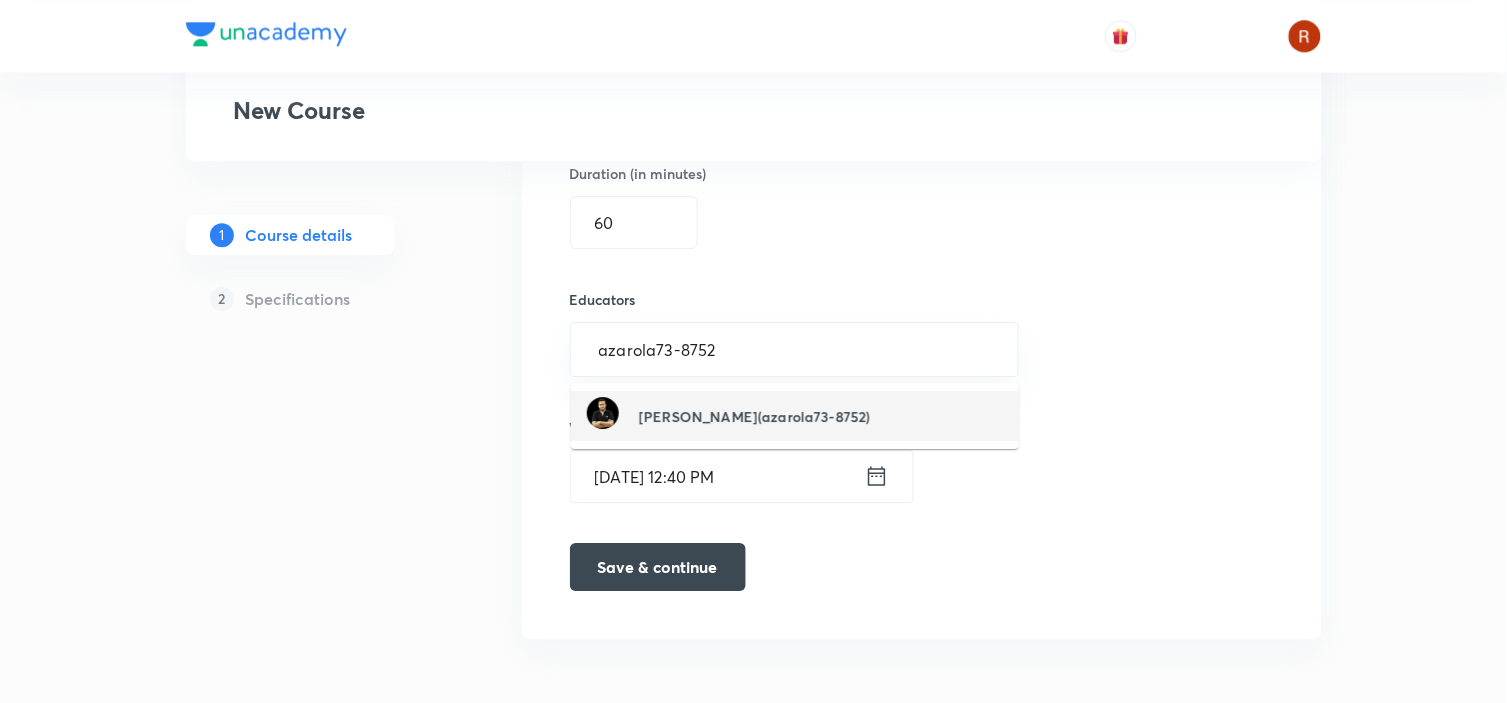 click on "[PERSON_NAME](azarola73-8752)" at bounding box center [754, 416] 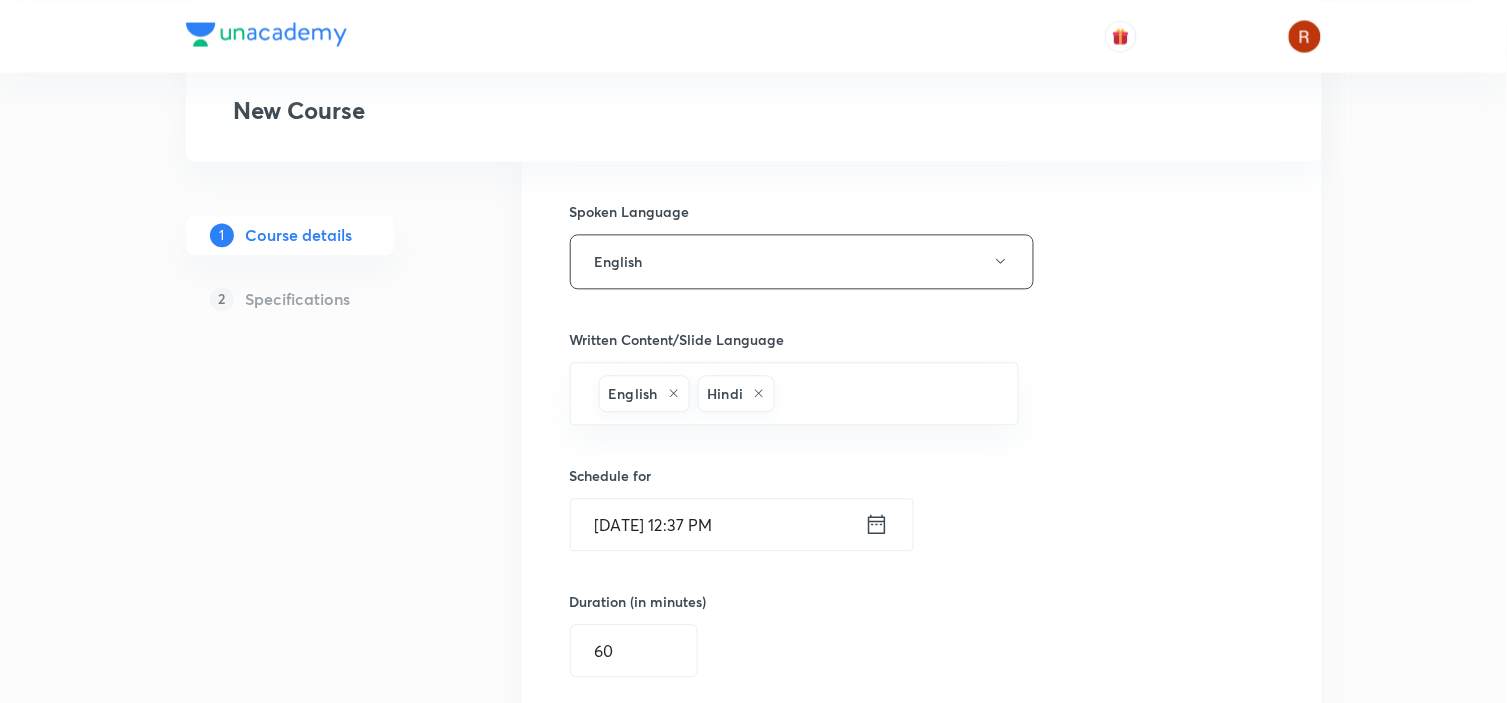 scroll, scrollTop: 987, scrollLeft: 0, axis: vertical 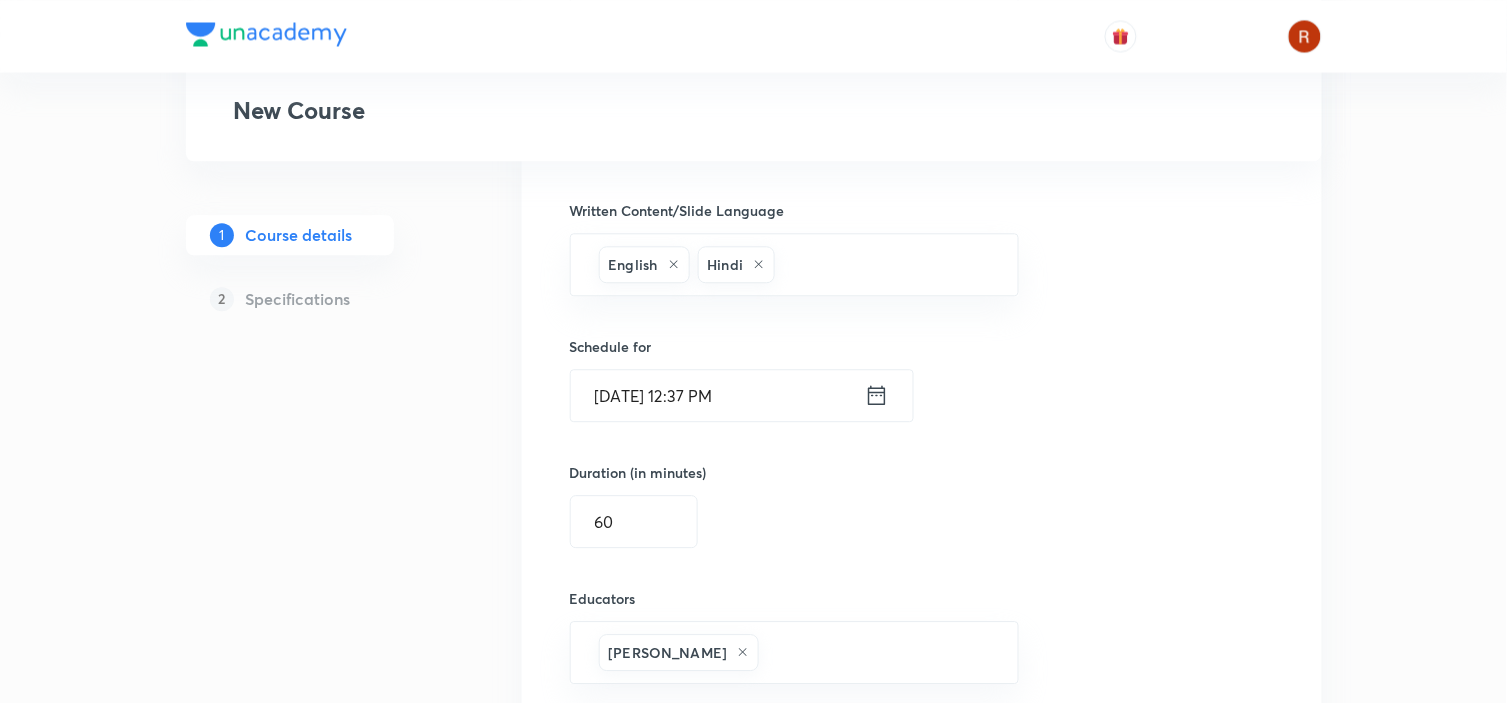 click on "[DATE] 12:37 PM" at bounding box center (718, 395) 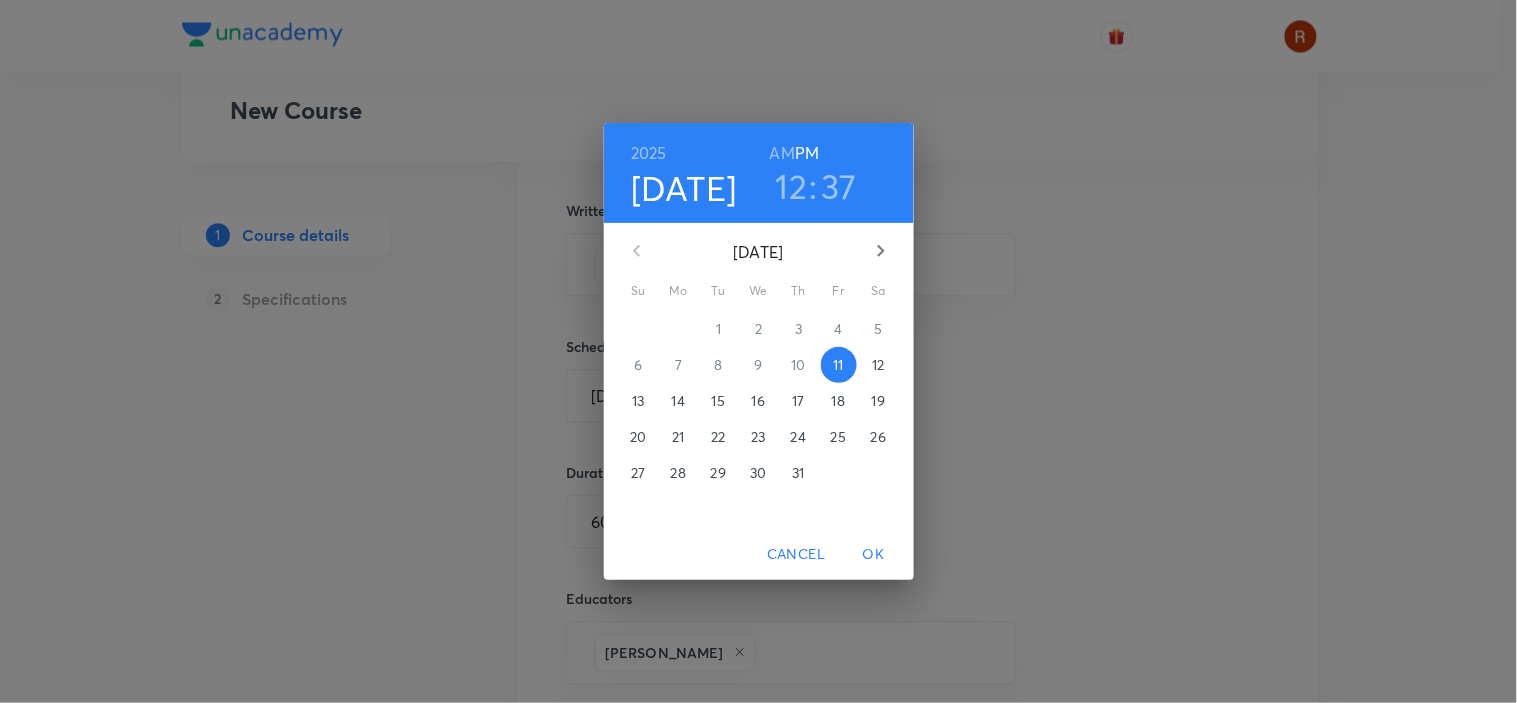 click on "19" at bounding box center [878, 401] 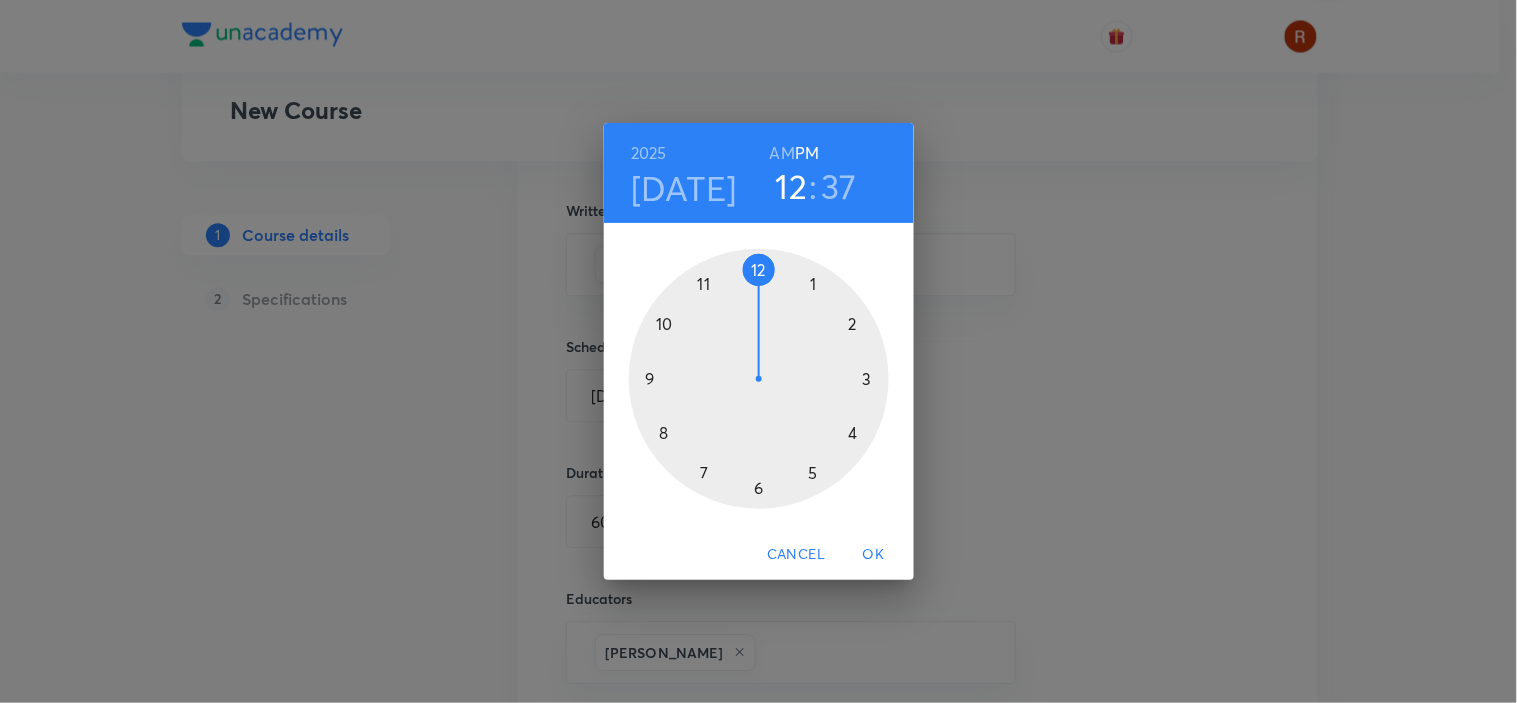 click at bounding box center [759, 379] 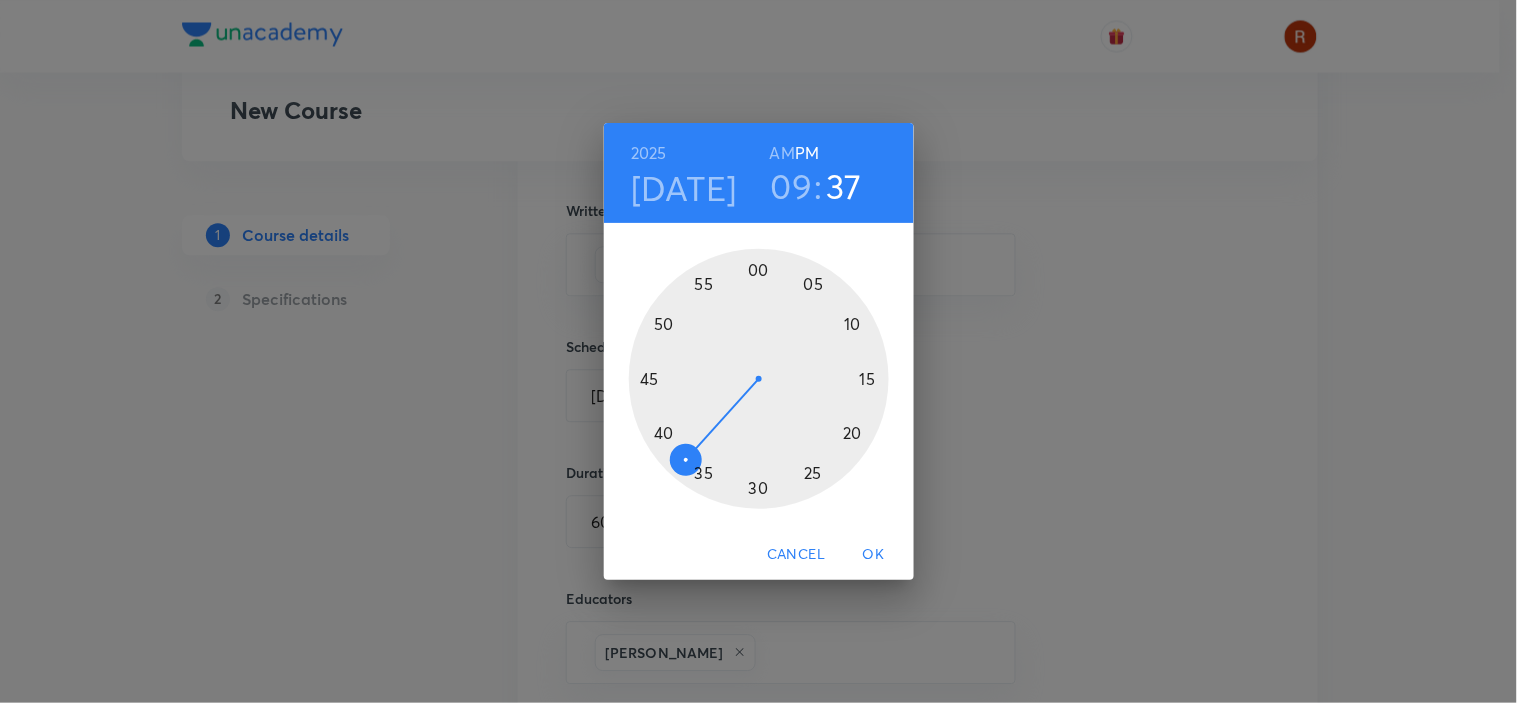 click at bounding box center (759, 379) 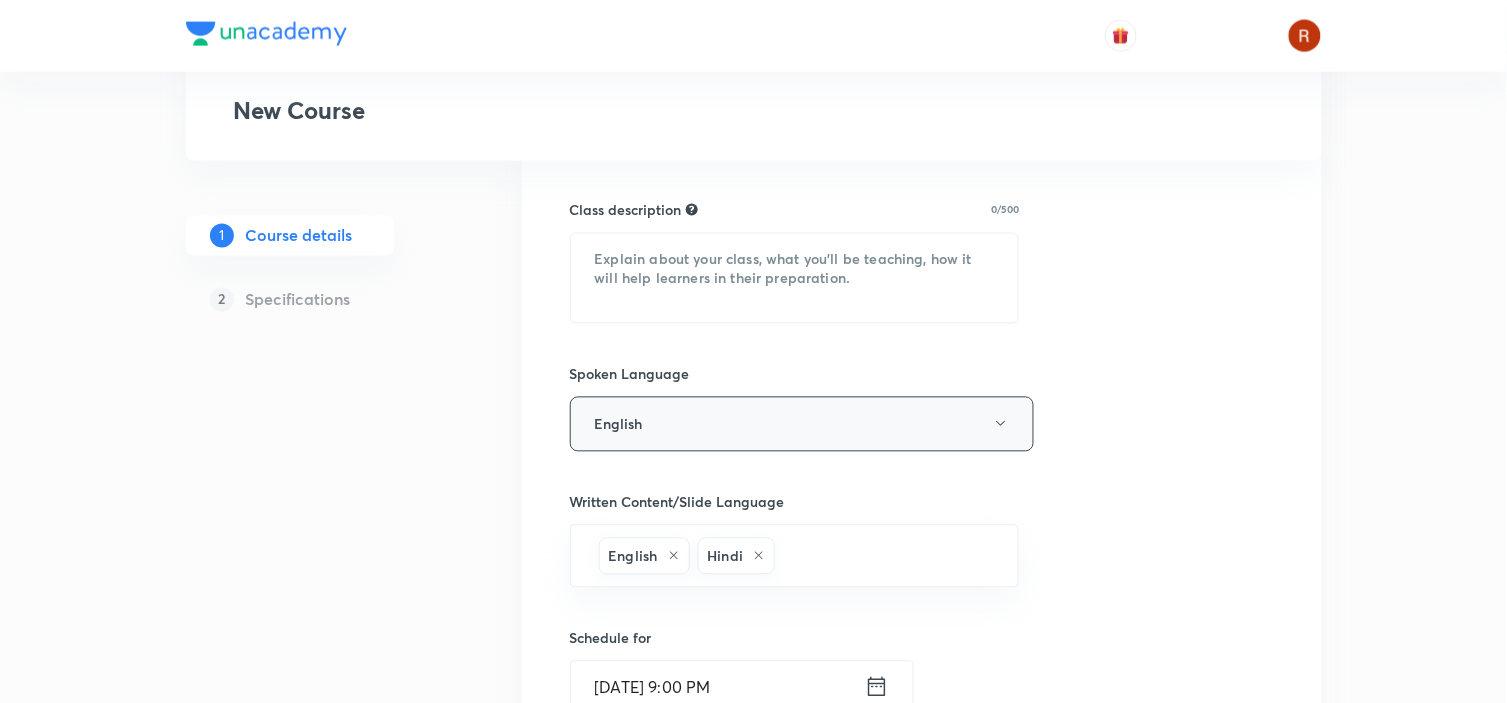 scroll, scrollTop: 796, scrollLeft: 0, axis: vertical 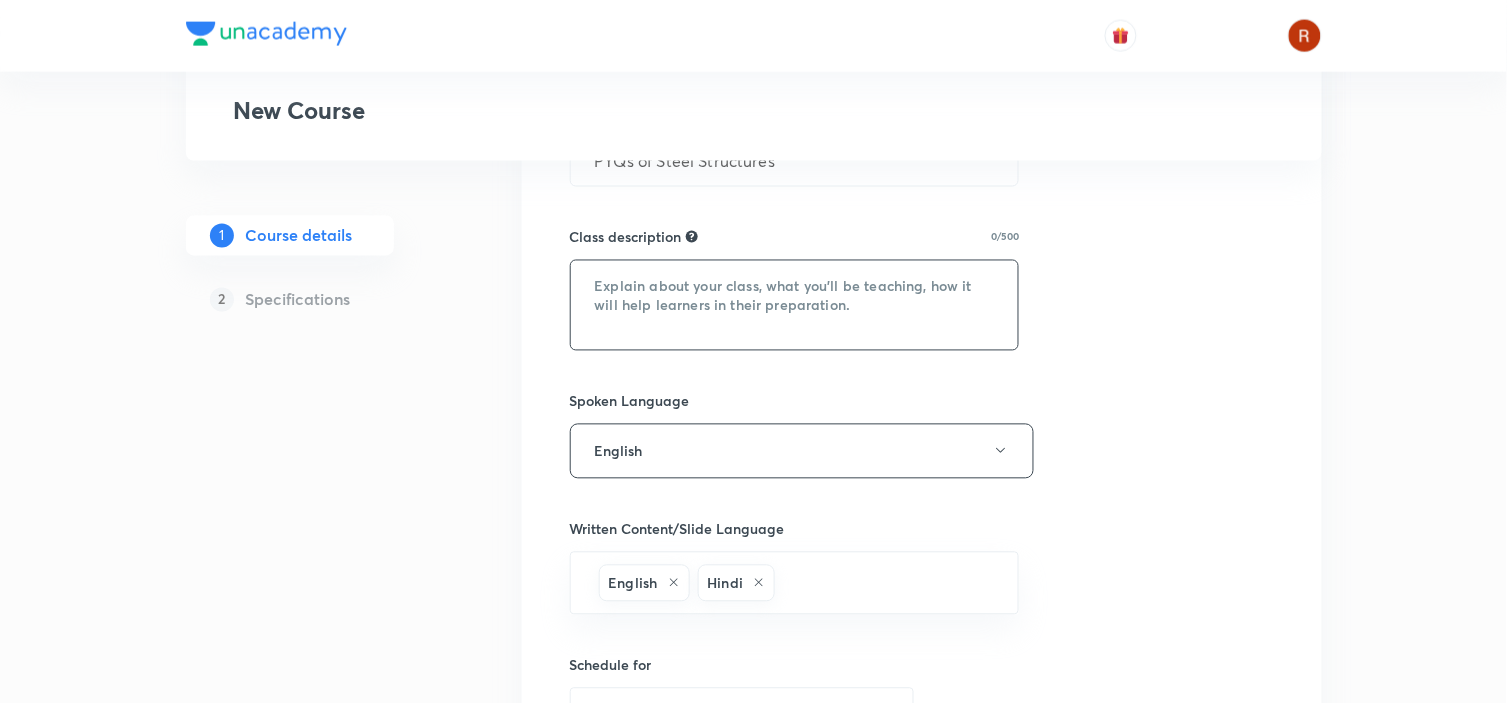 click at bounding box center [795, 305] 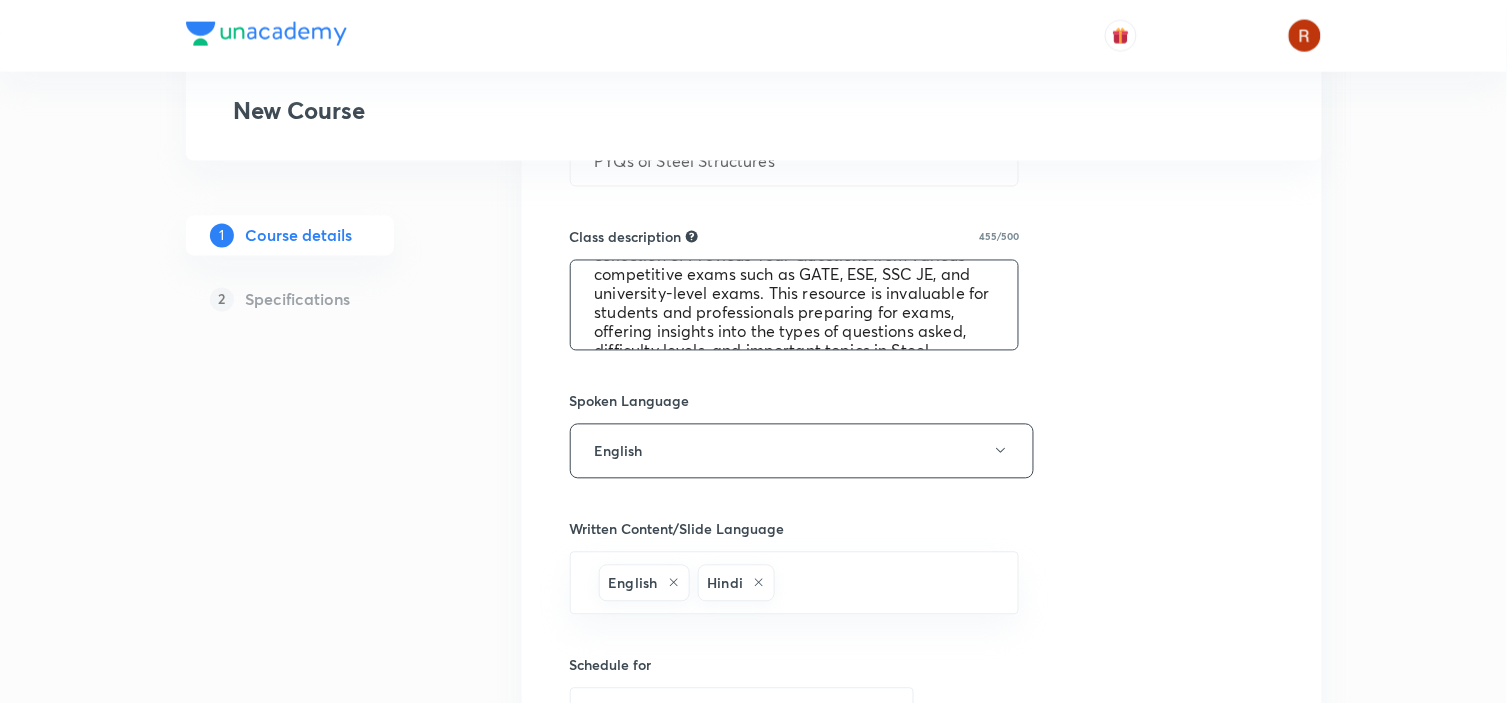 scroll, scrollTop: 0, scrollLeft: 0, axis: both 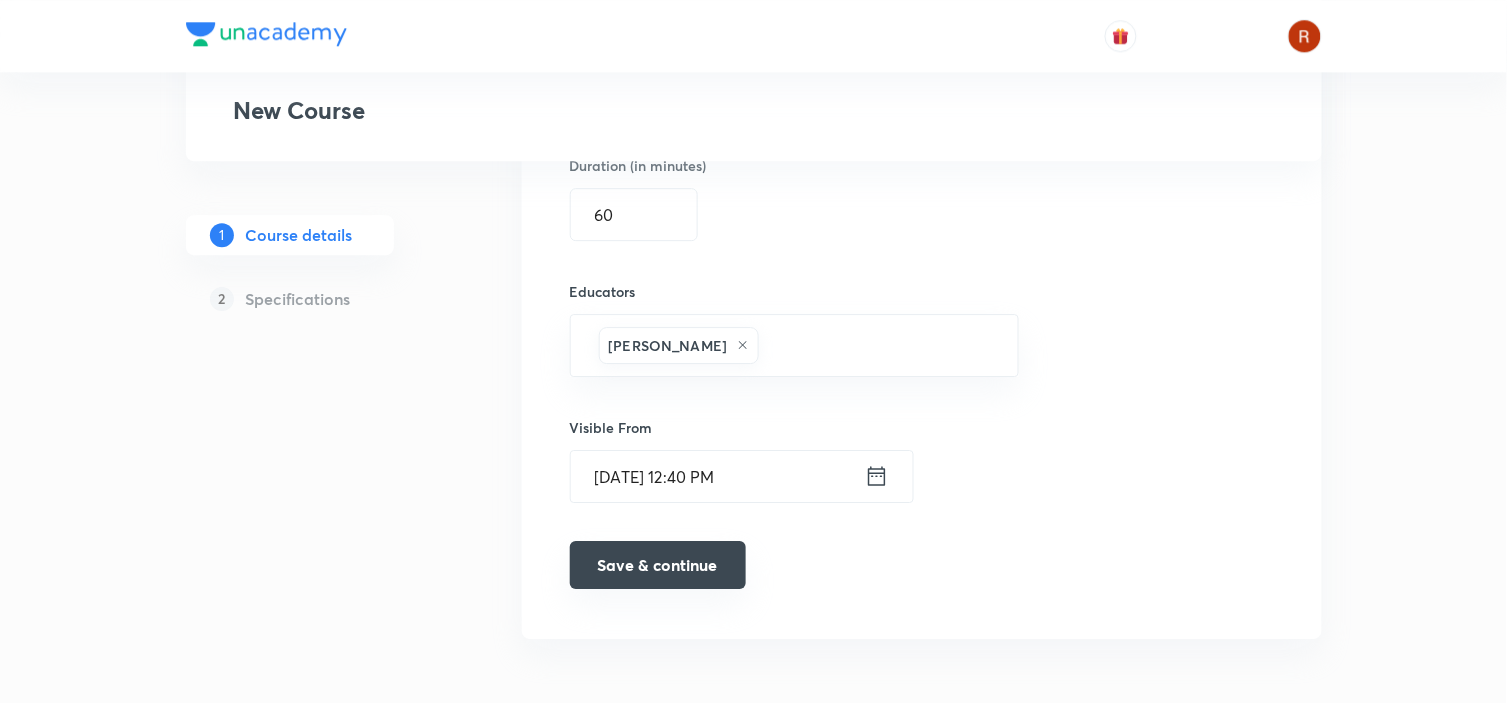 type on "PYQs of Steel Structures" provides a comprehensive collection of Previous Year Questions from various competitive exams such as GATE, ESE, SSC JE, and university-level exams. This resource is invaluable for students and professionals preparing for exams, offering insights into the types of questions asked, difficulty levels, and important topics in Steel Structures. It serves as a focused revision tool to strengthen concepts and improve exam readiness" 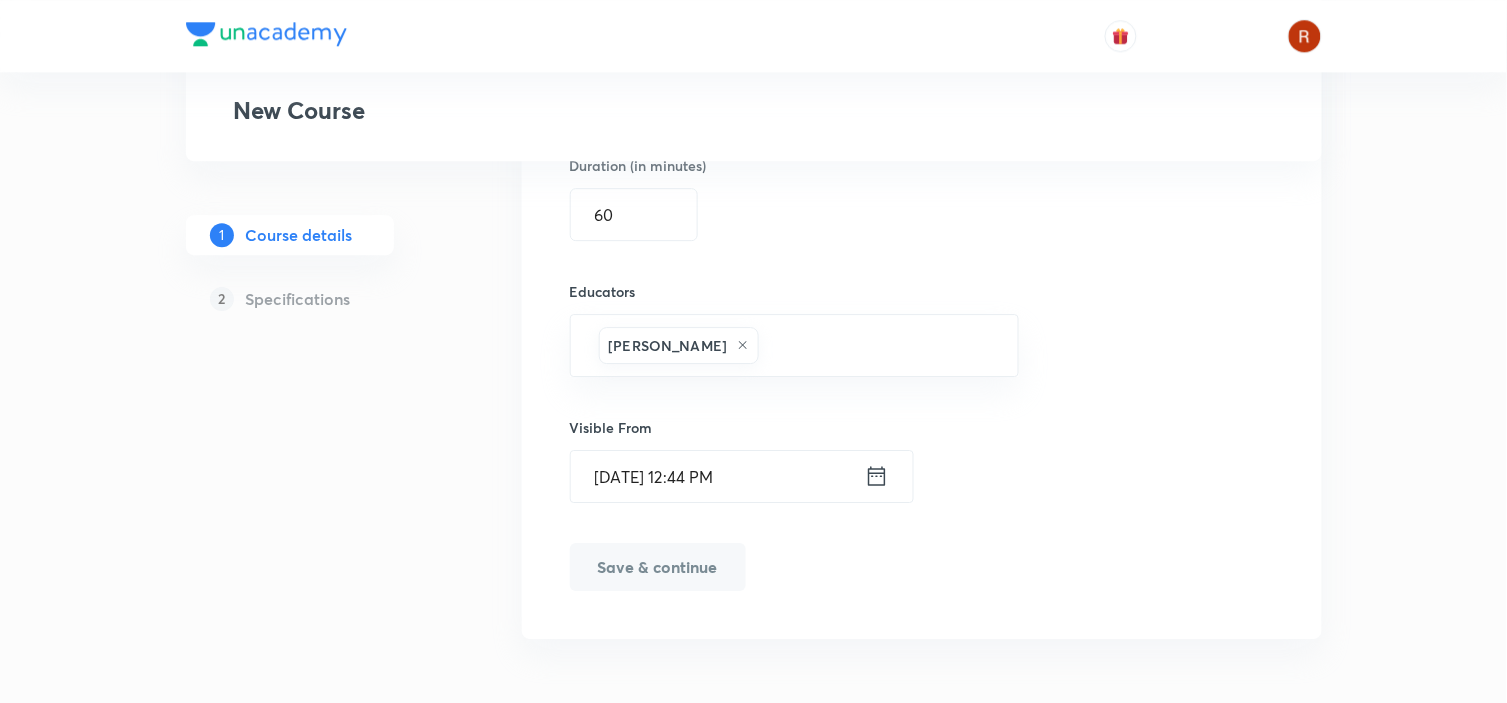 type on "PYQs of Steel Structures" 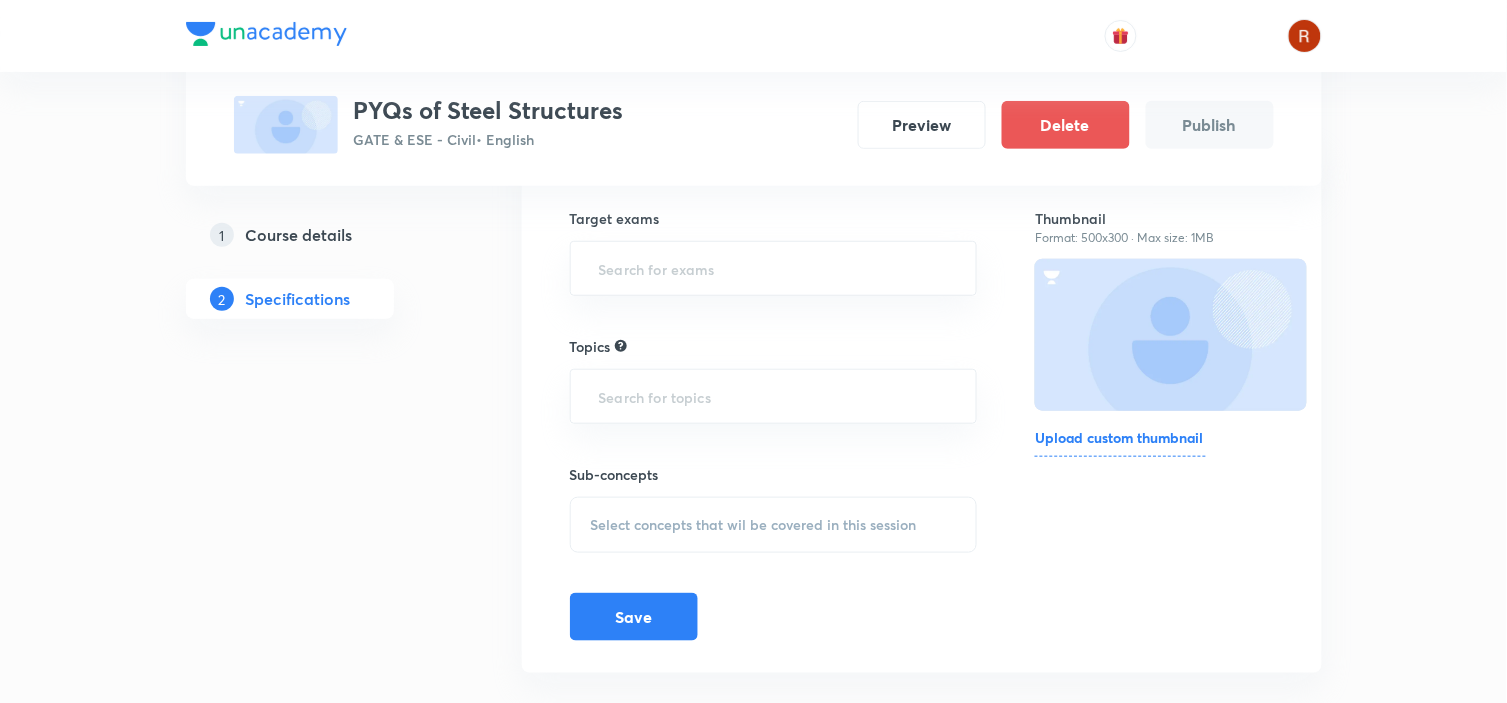 scroll, scrollTop: 153, scrollLeft: 0, axis: vertical 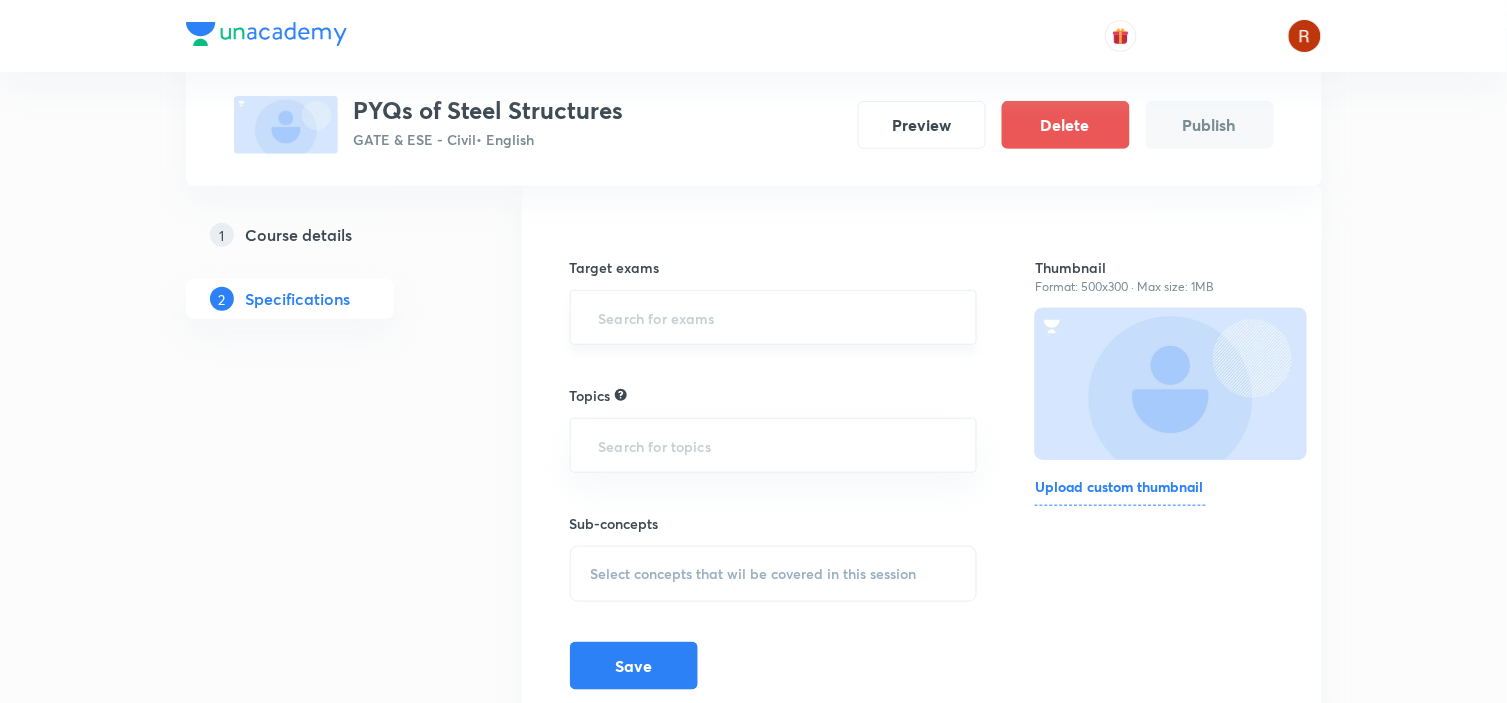 click at bounding box center (774, 317) 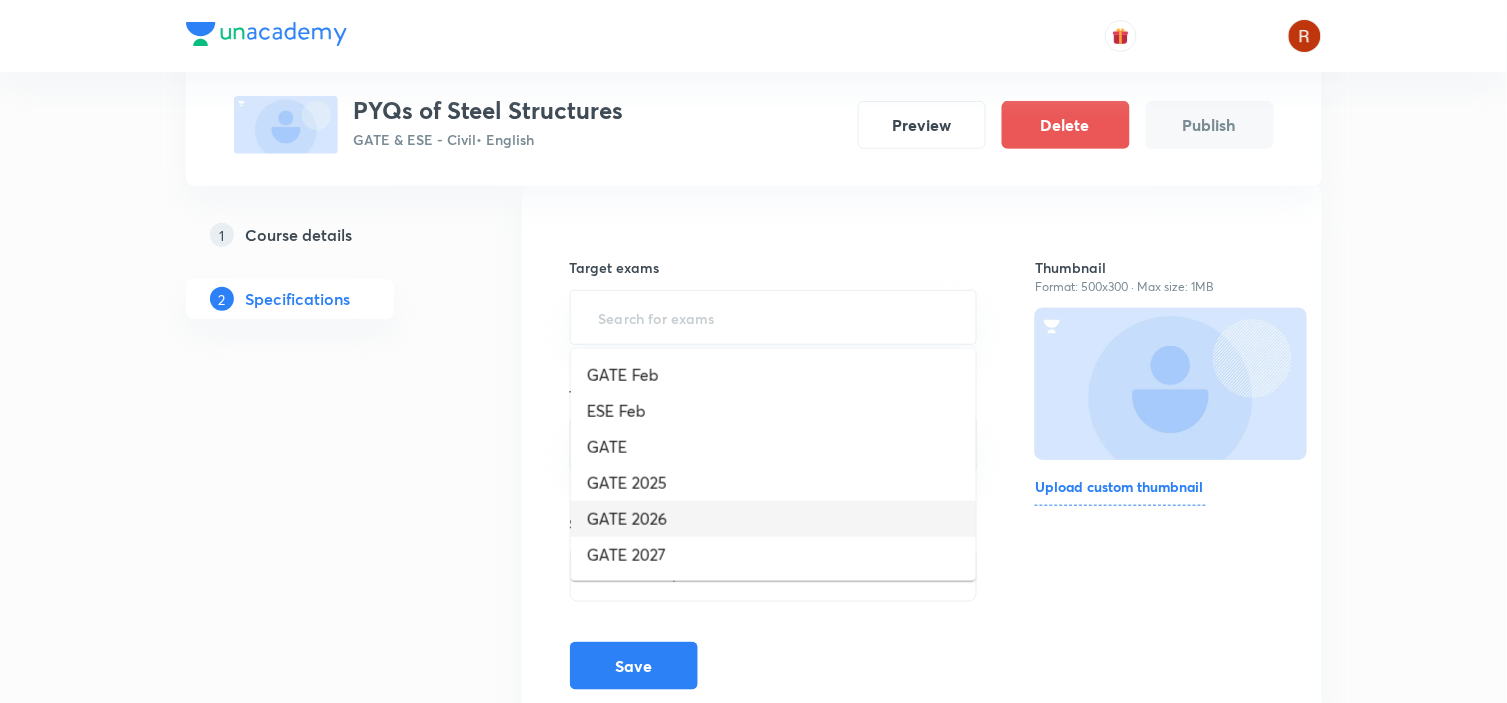 click on "GATE 2026" at bounding box center (773, 519) 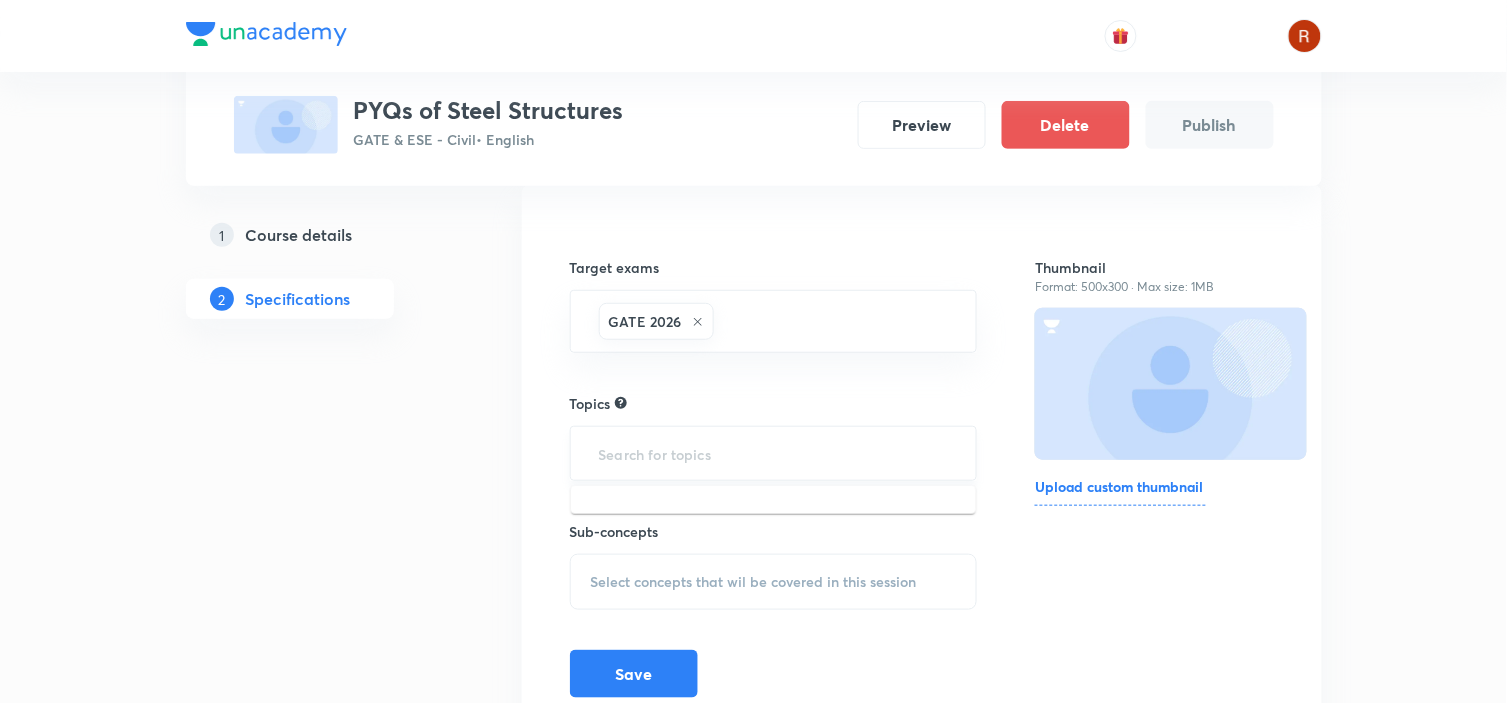 click at bounding box center [774, 453] 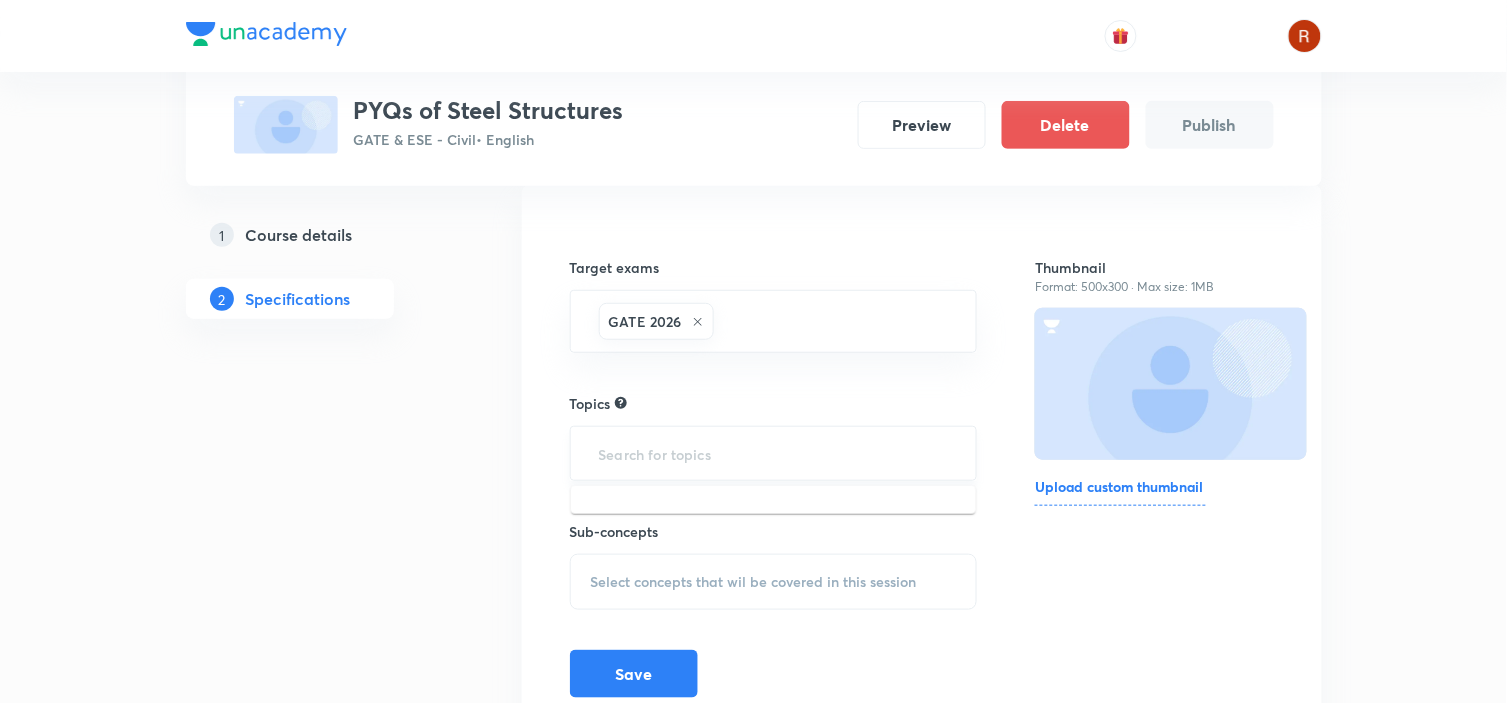 type on ";" 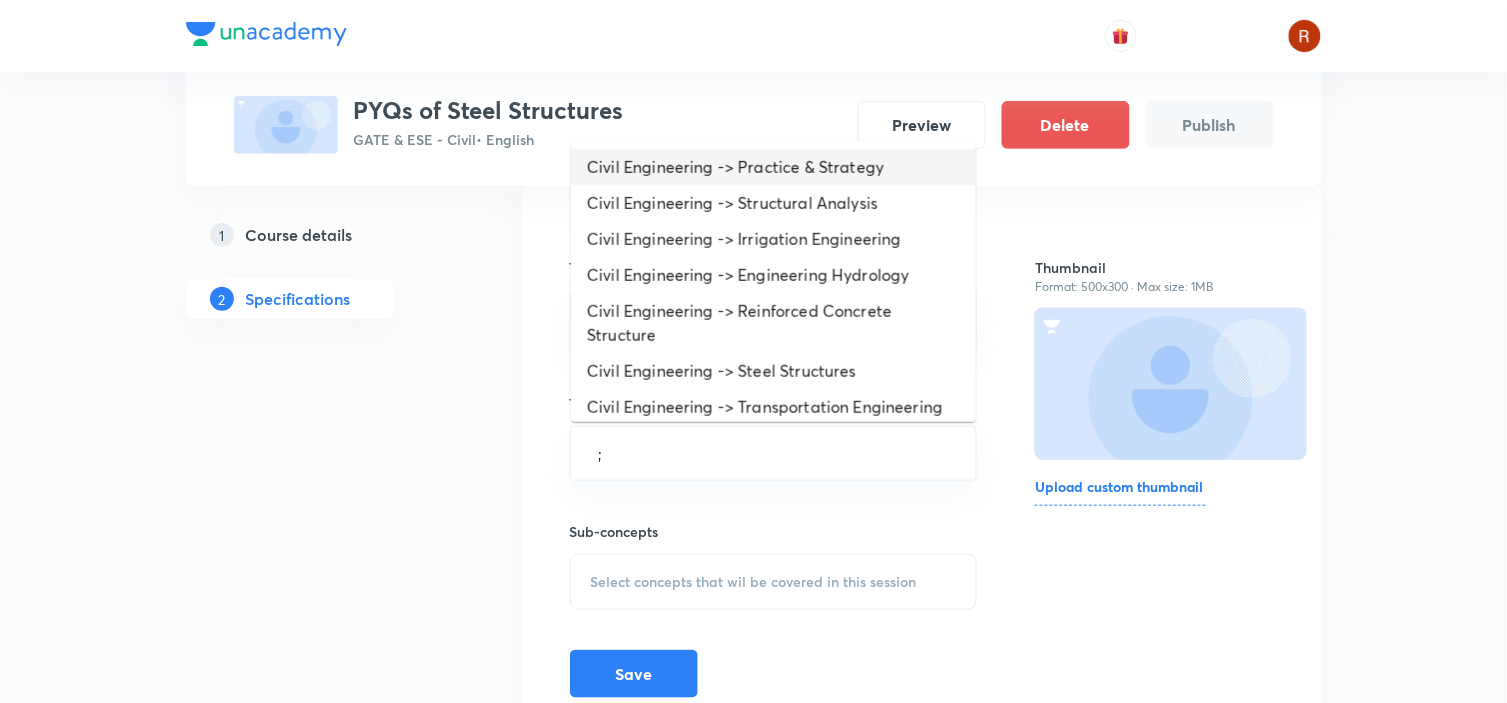 click on "Civil Engineering ->  Practice & Strategy" at bounding box center [773, 167] 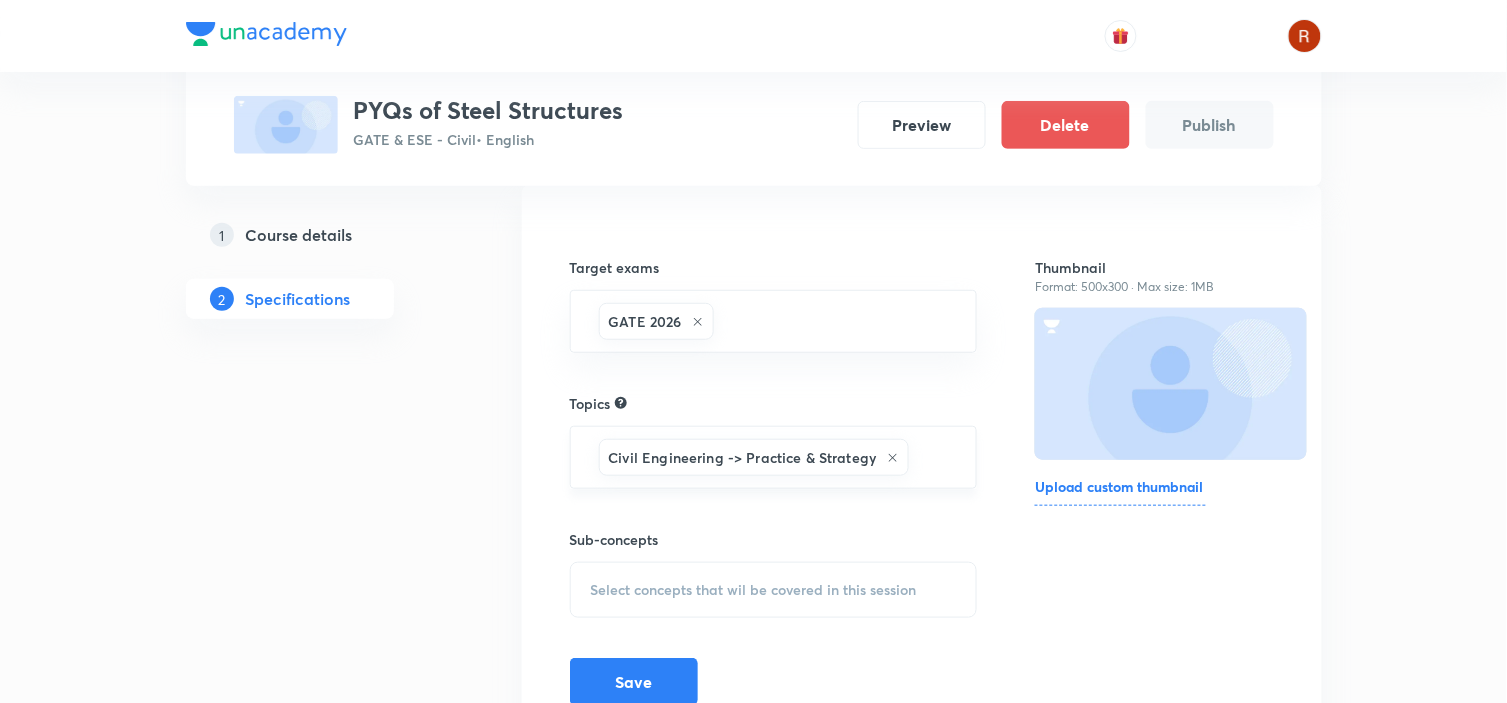 type on "c" 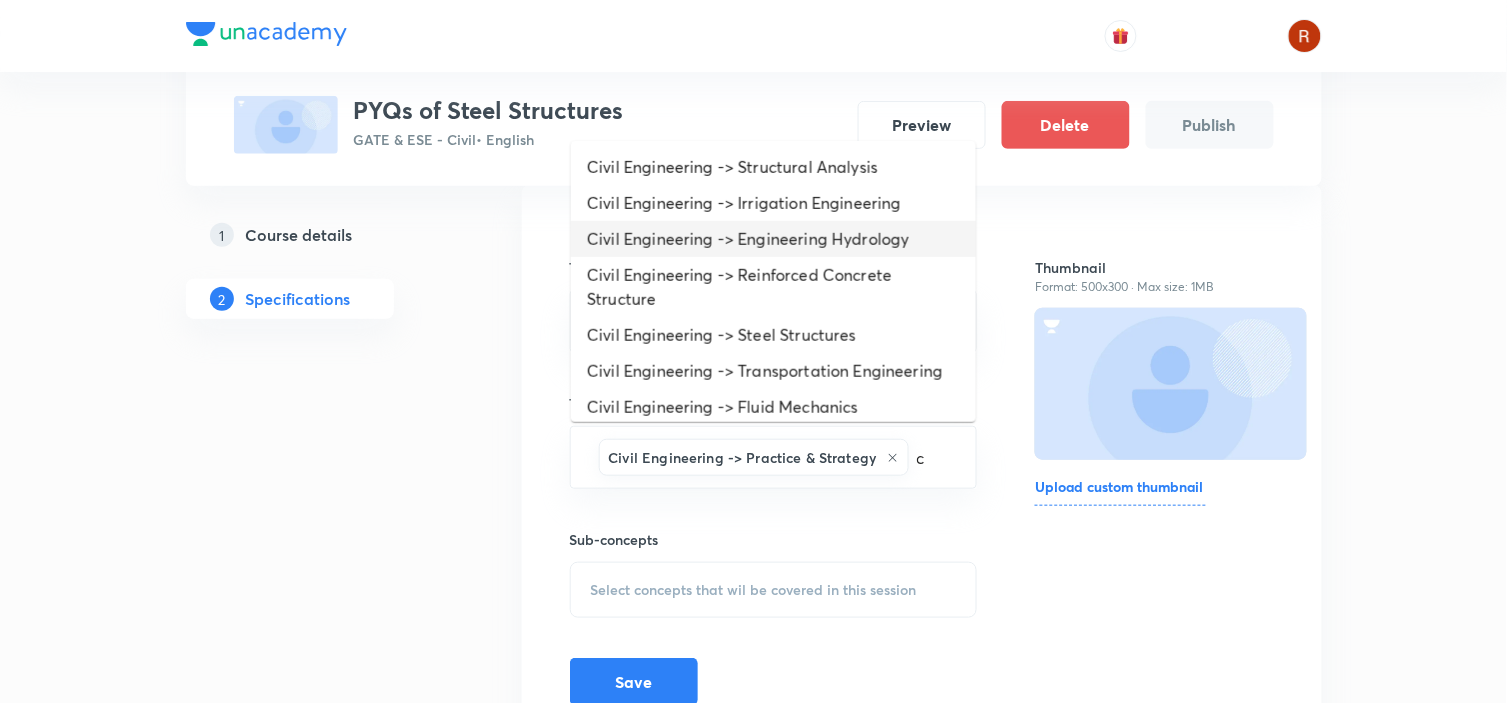 click on "Civil Engineering ->  Engineering Hydrology" at bounding box center (773, 239) 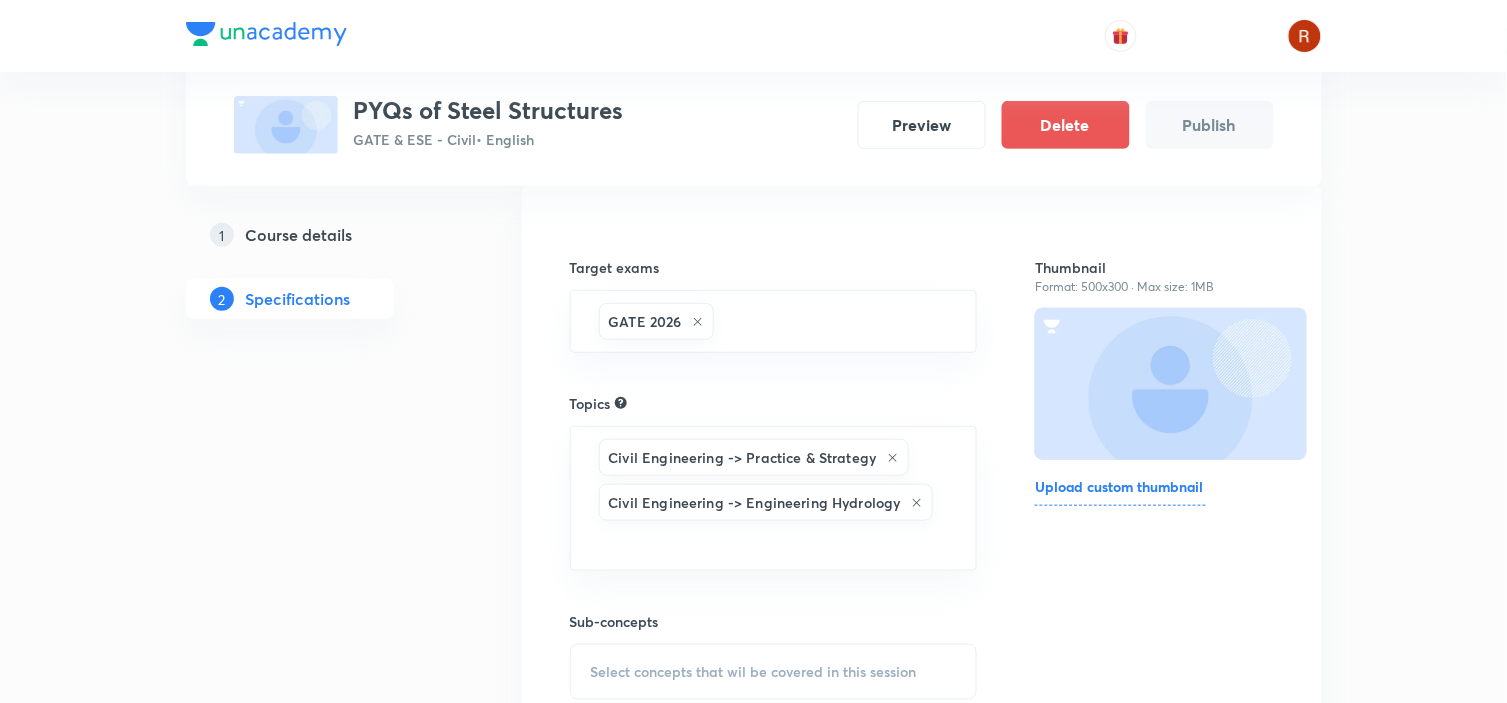 type on "f" 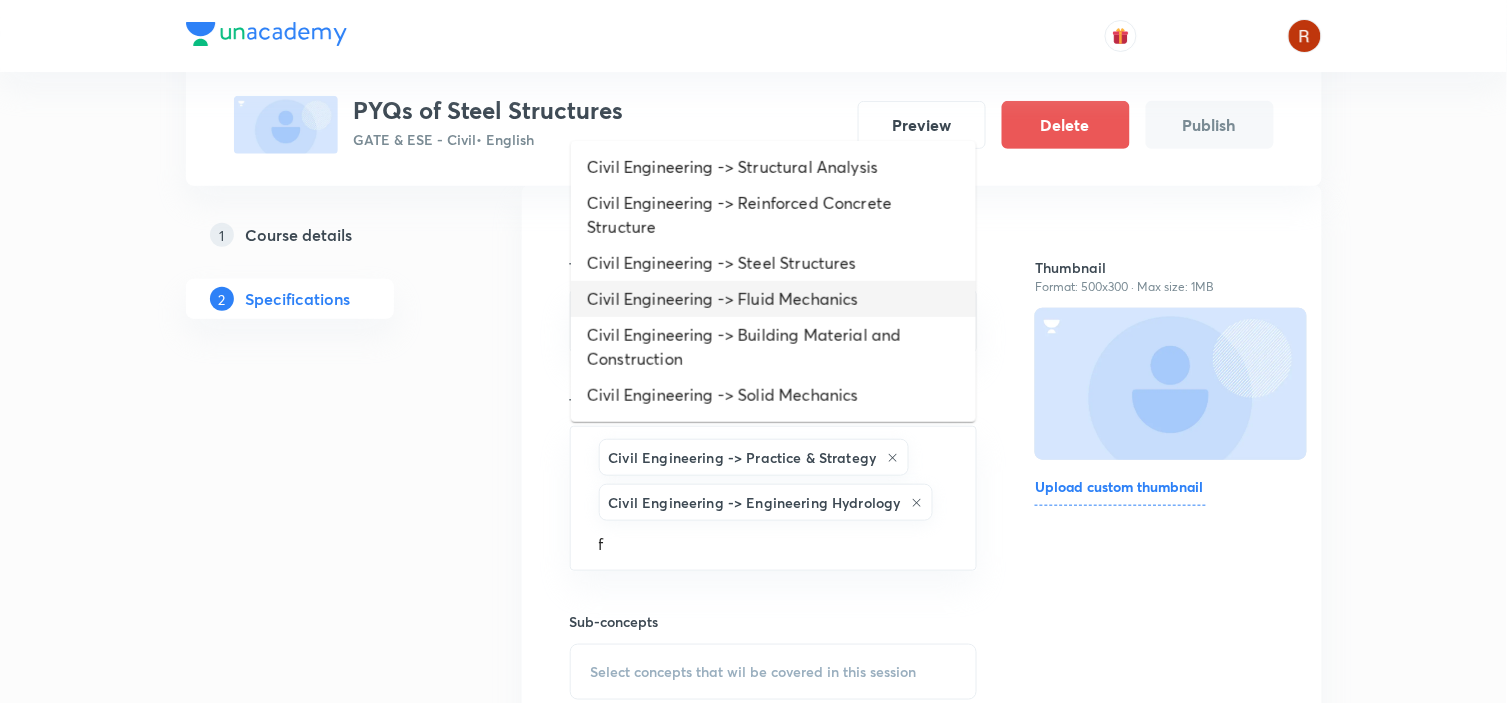 click on "Civil Engineering ->  Fluid Mechanics" at bounding box center (773, 299) 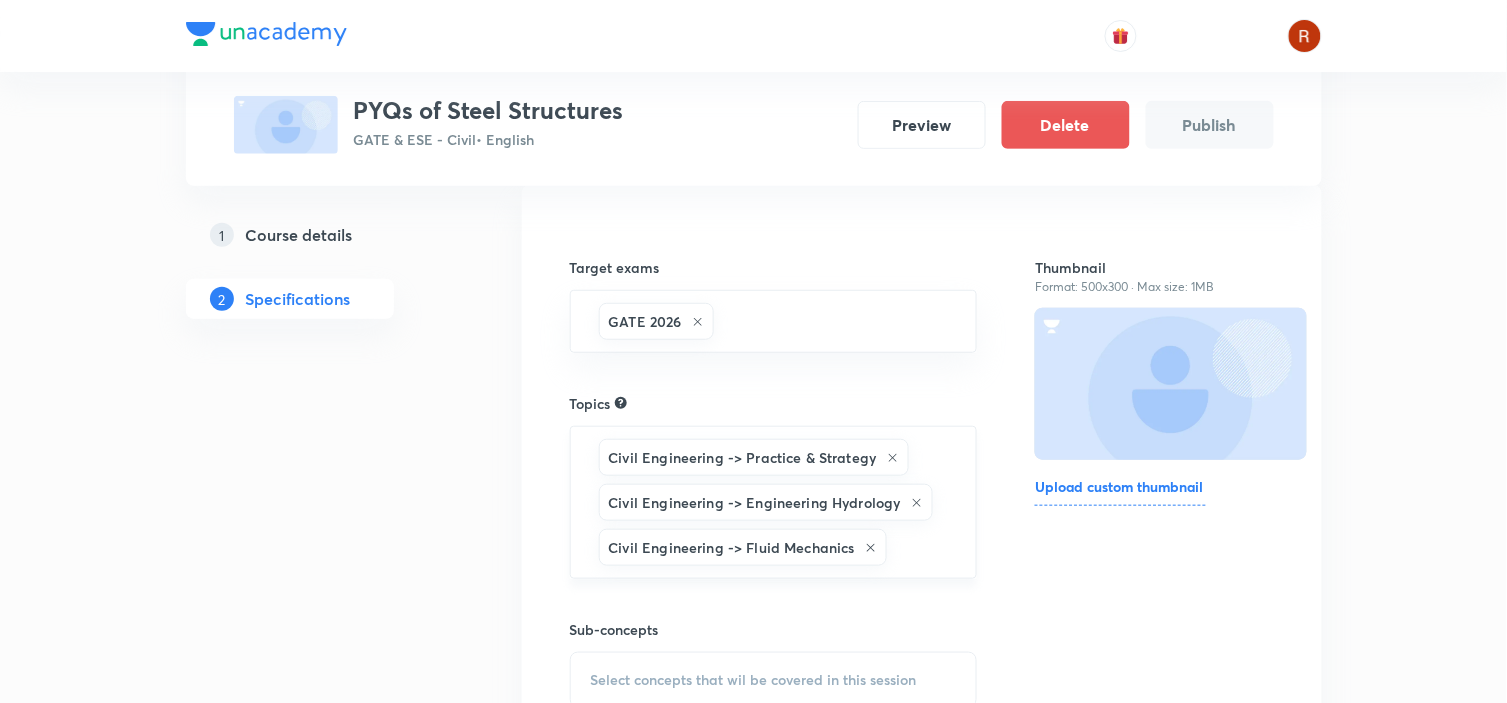 type on "c" 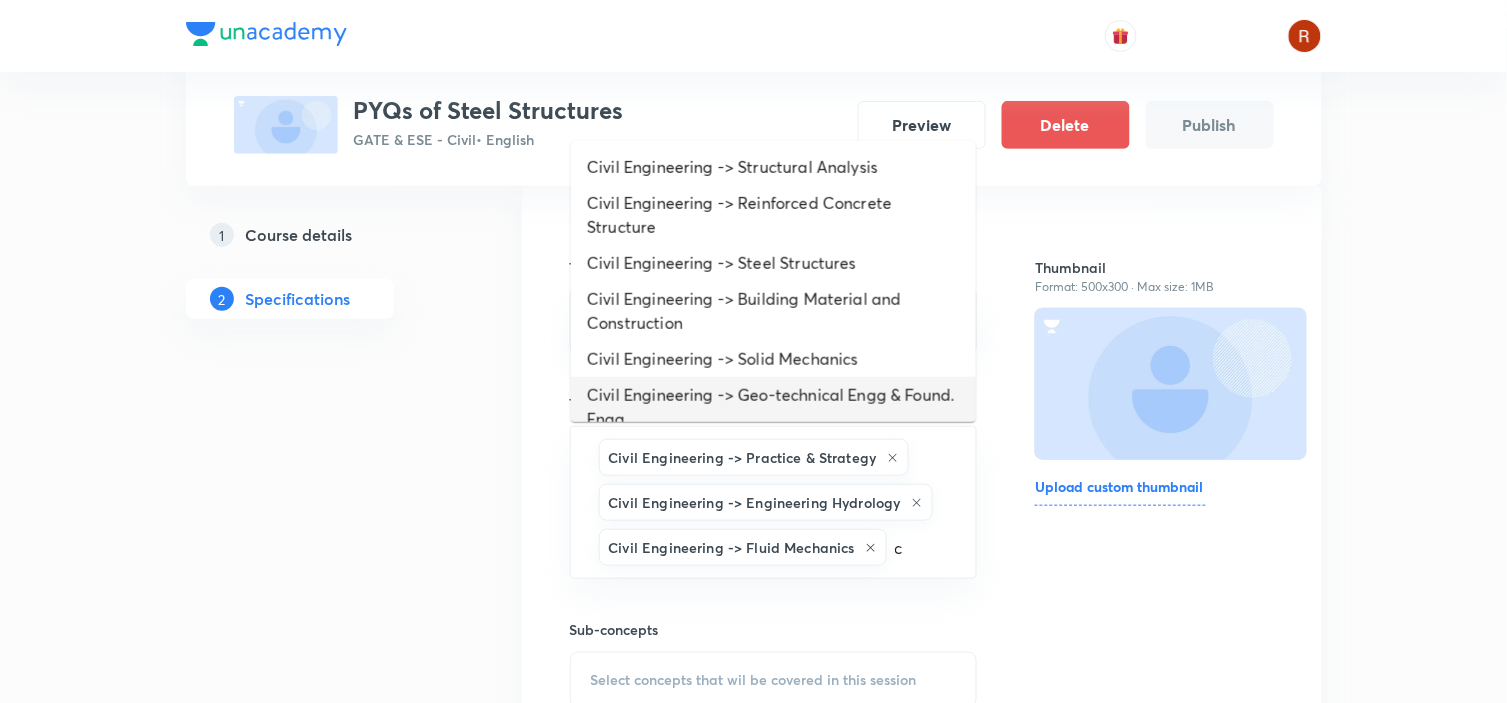 click on "Civil Engineering ->  Geo-technical Engg & Found. Engg" at bounding box center [773, 407] 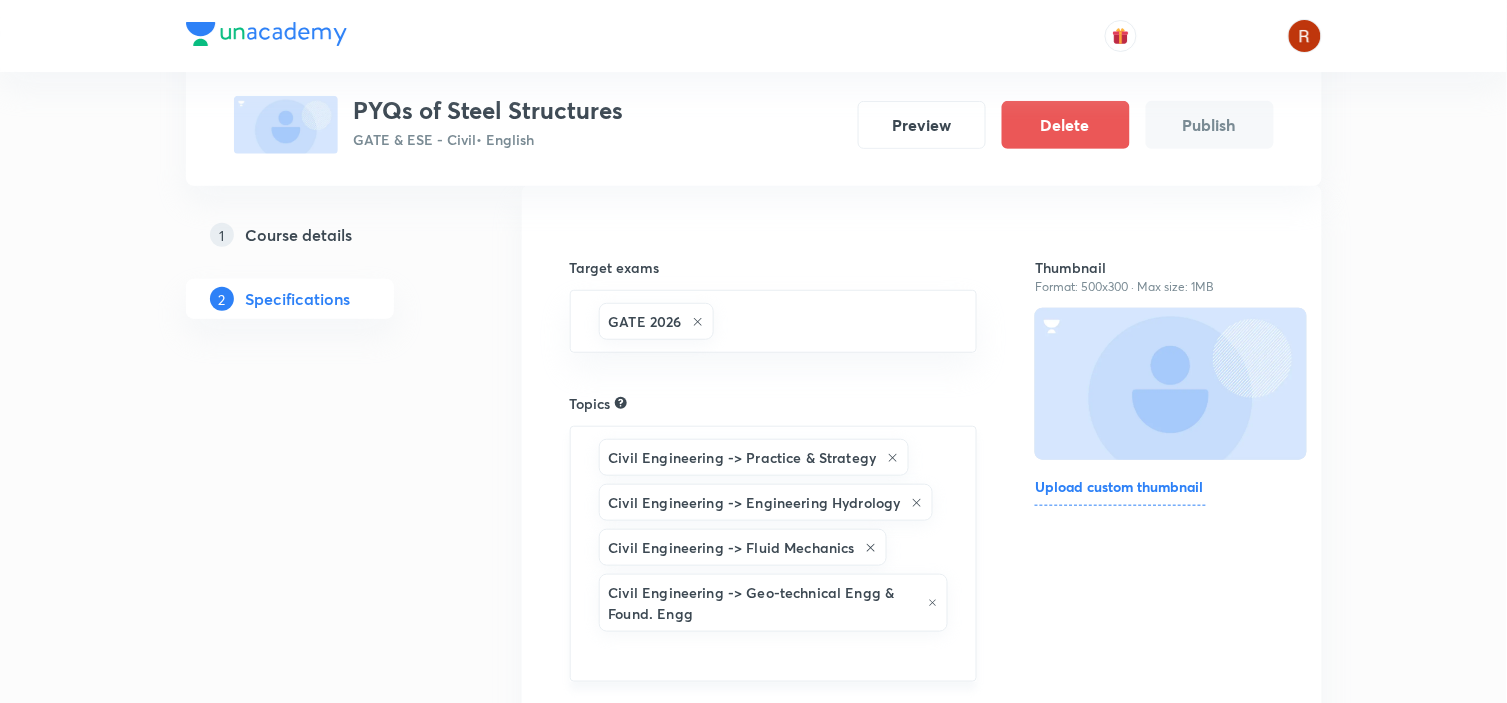 scroll, scrollTop: 220, scrollLeft: 0, axis: vertical 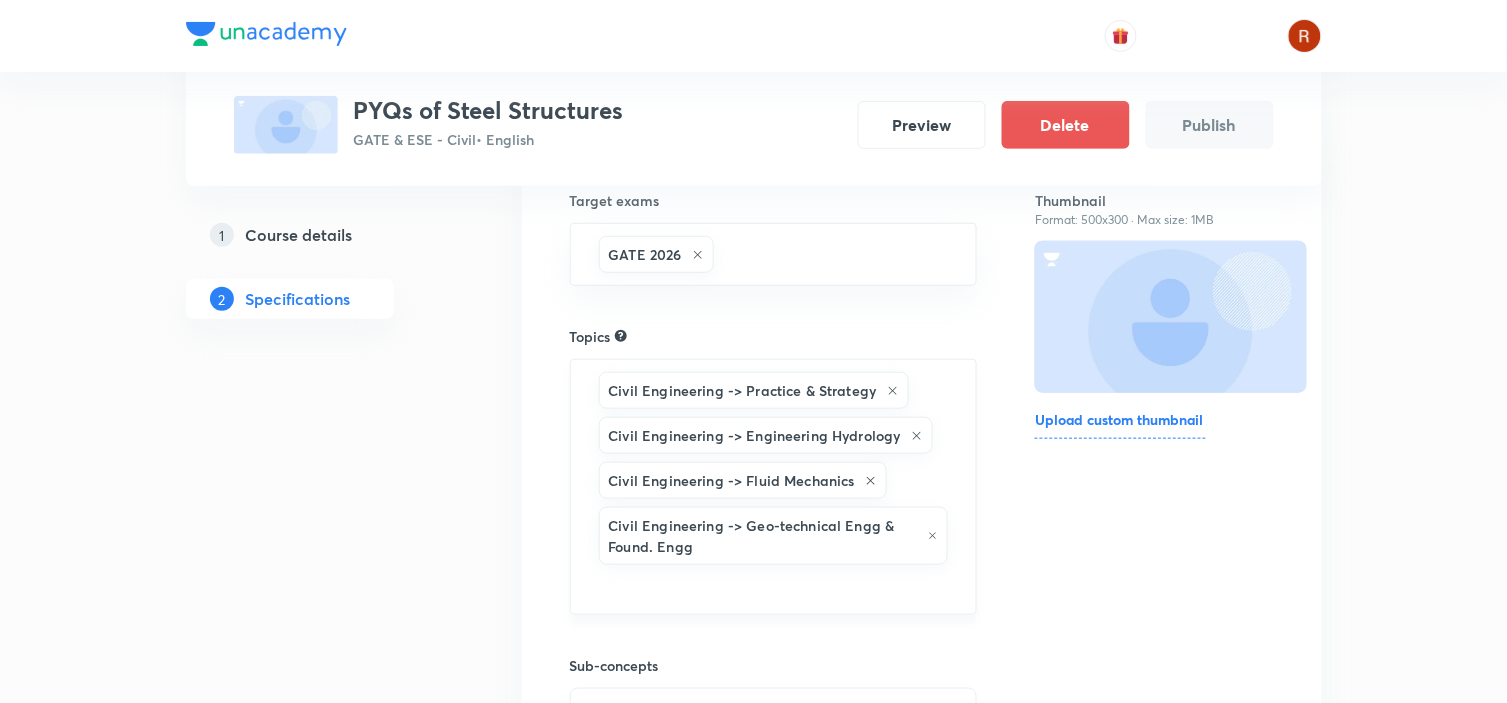 type on "d" 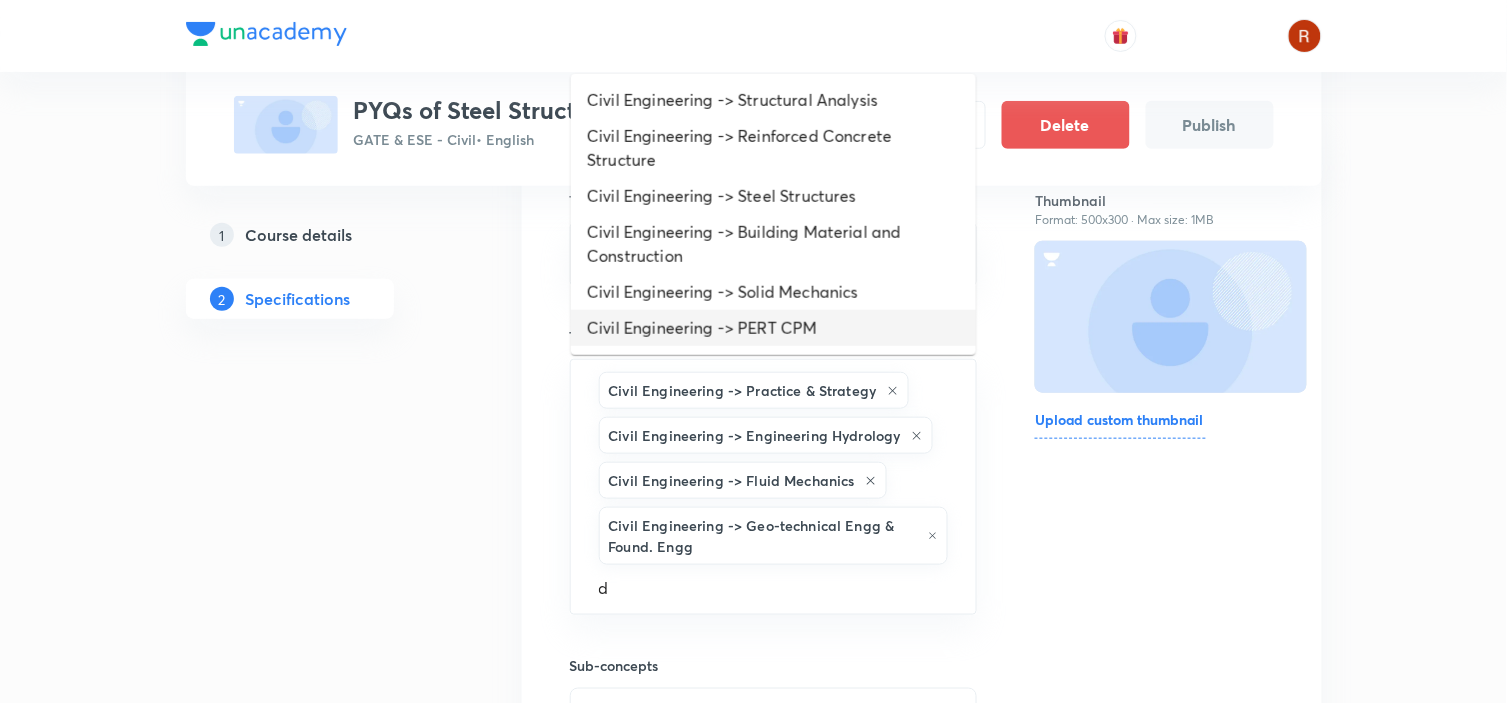click on "Civil Engineering ->  PERT CPM" at bounding box center (773, 328) 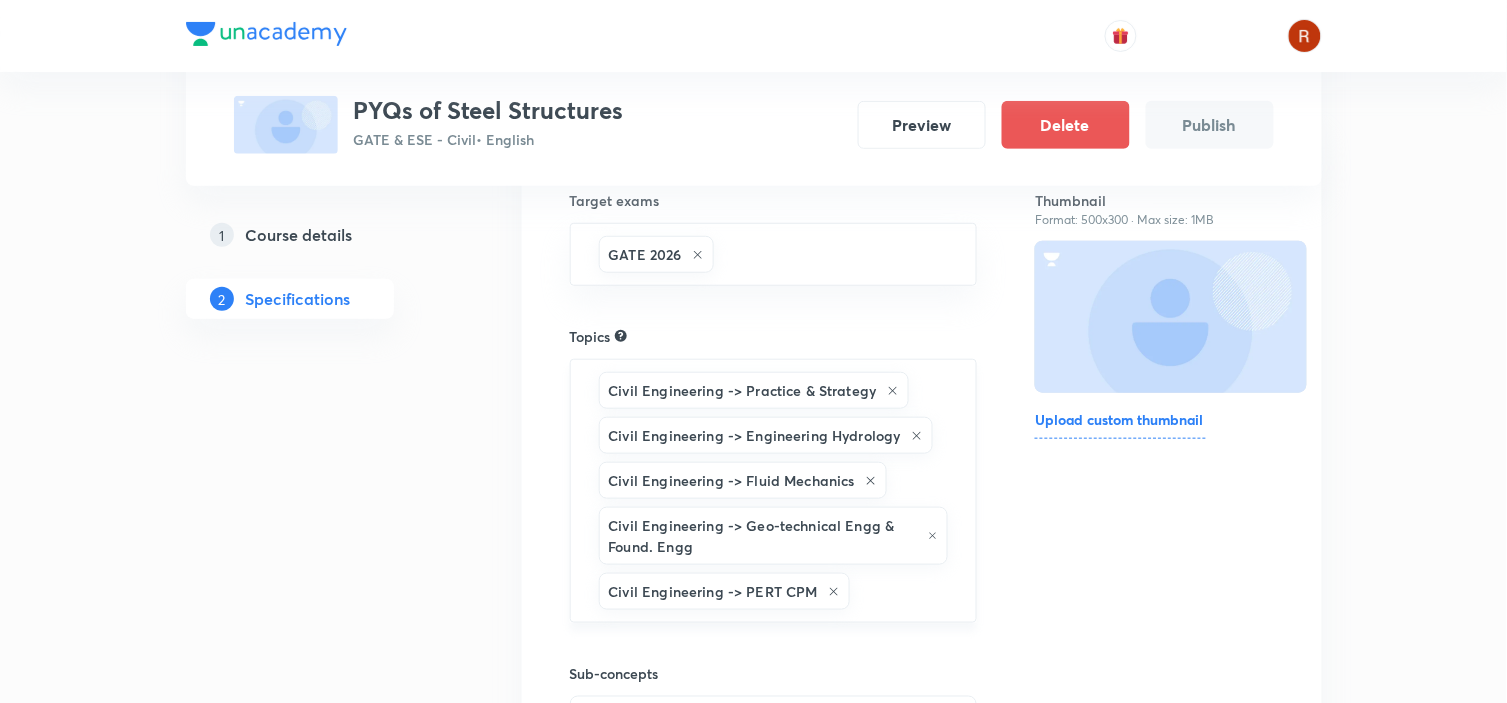 scroll, scrollTop: 454, scrollLeft: 0, axis: vertical 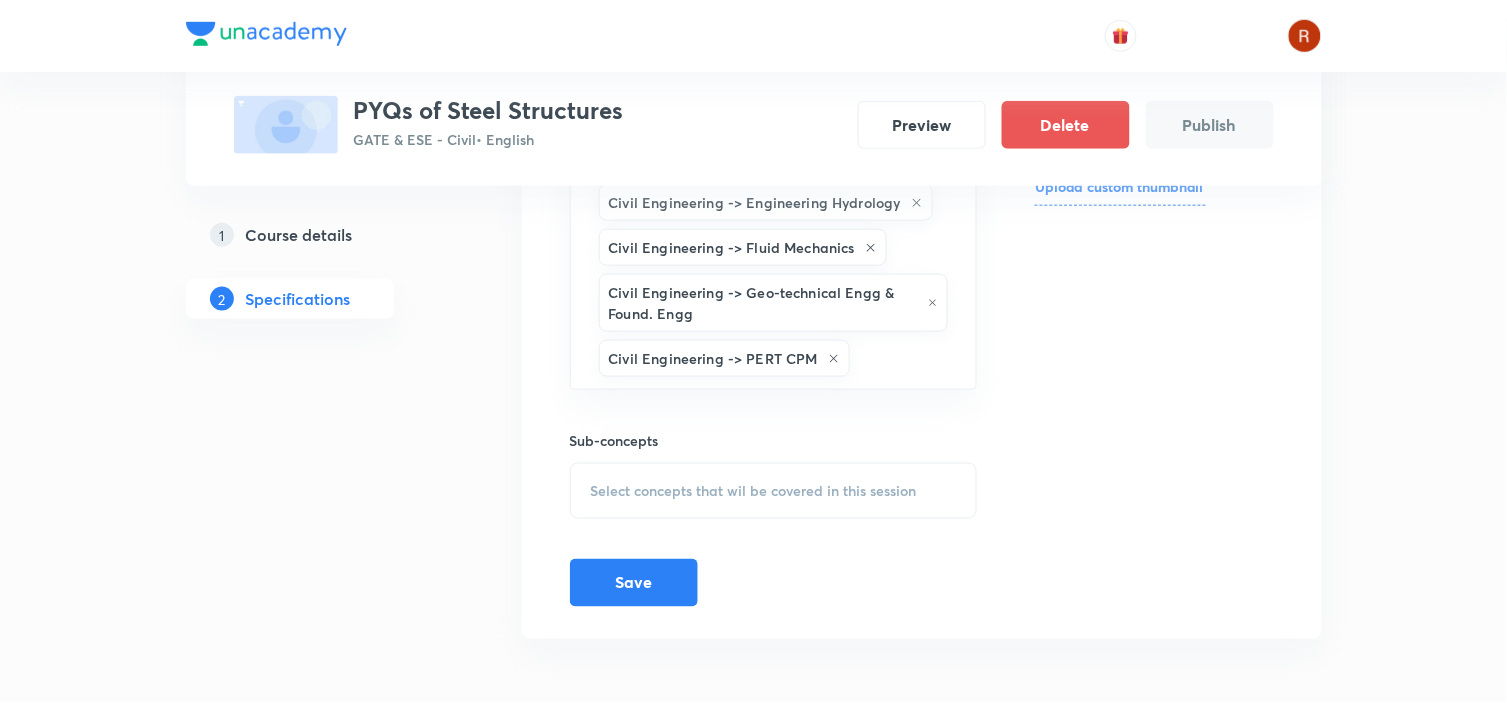 click on "Select concepts that wil be covered in this session" at bounding box center (774, 491) 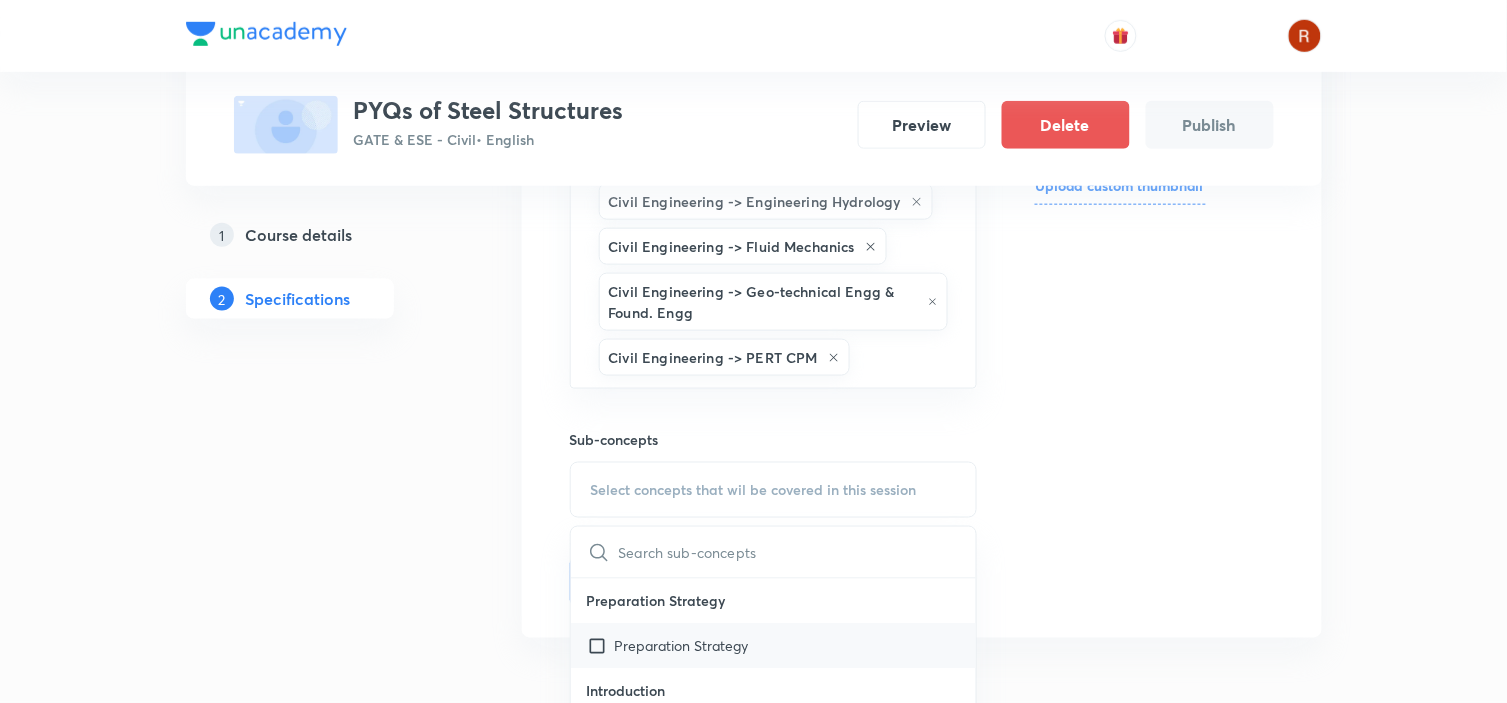 click on "Preparation Strategy" at bounding box center (682, 646) 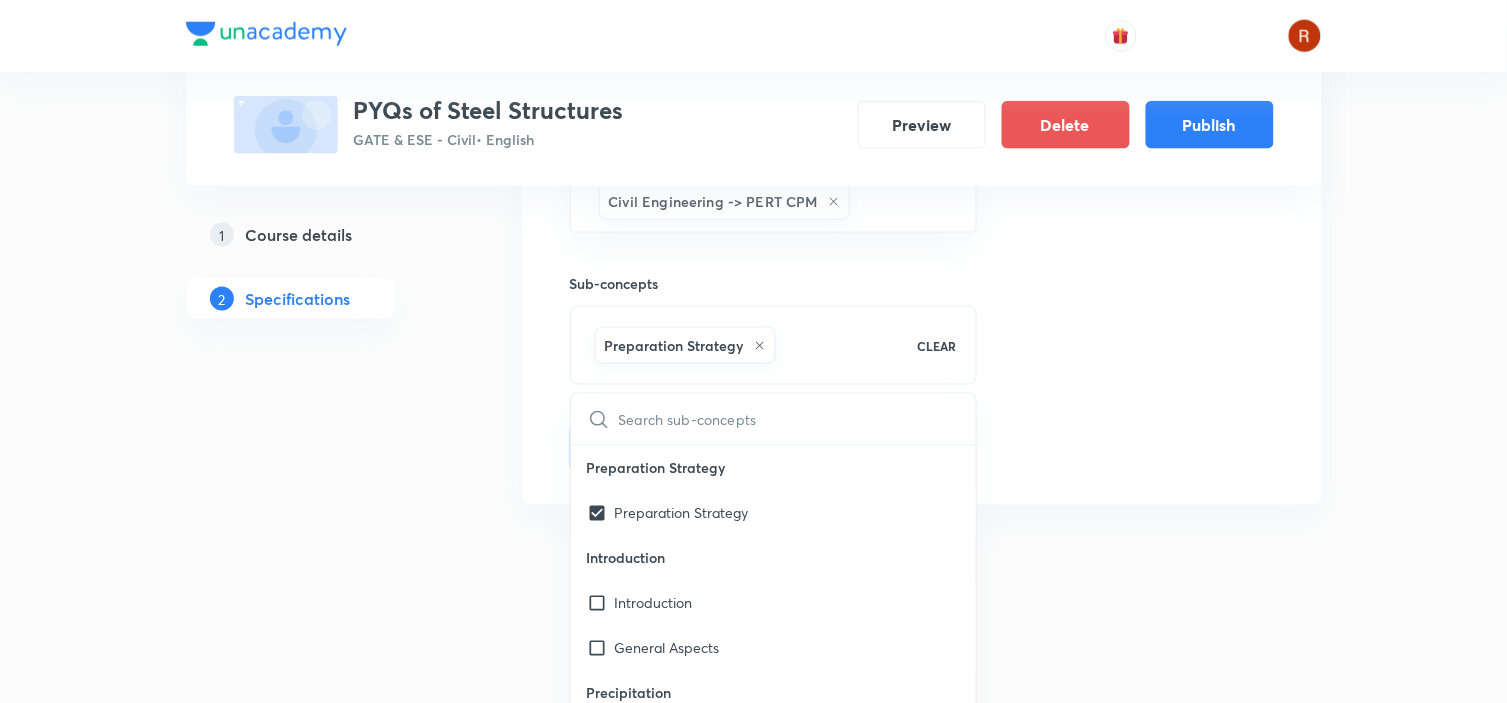 scroll, scrollTop: 705, scrollLeft: 0, axis: vertical 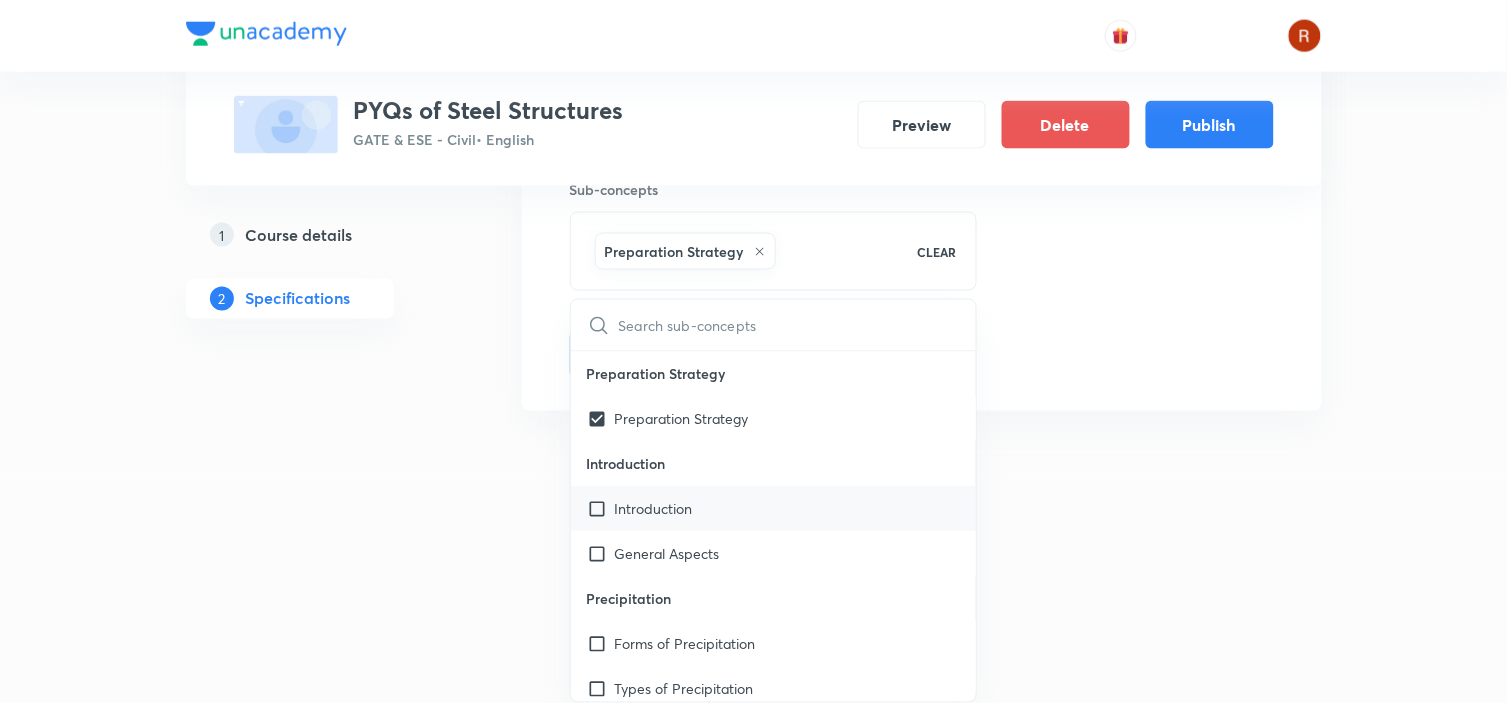 click on "Introduction" at bounding box center (654, 509) 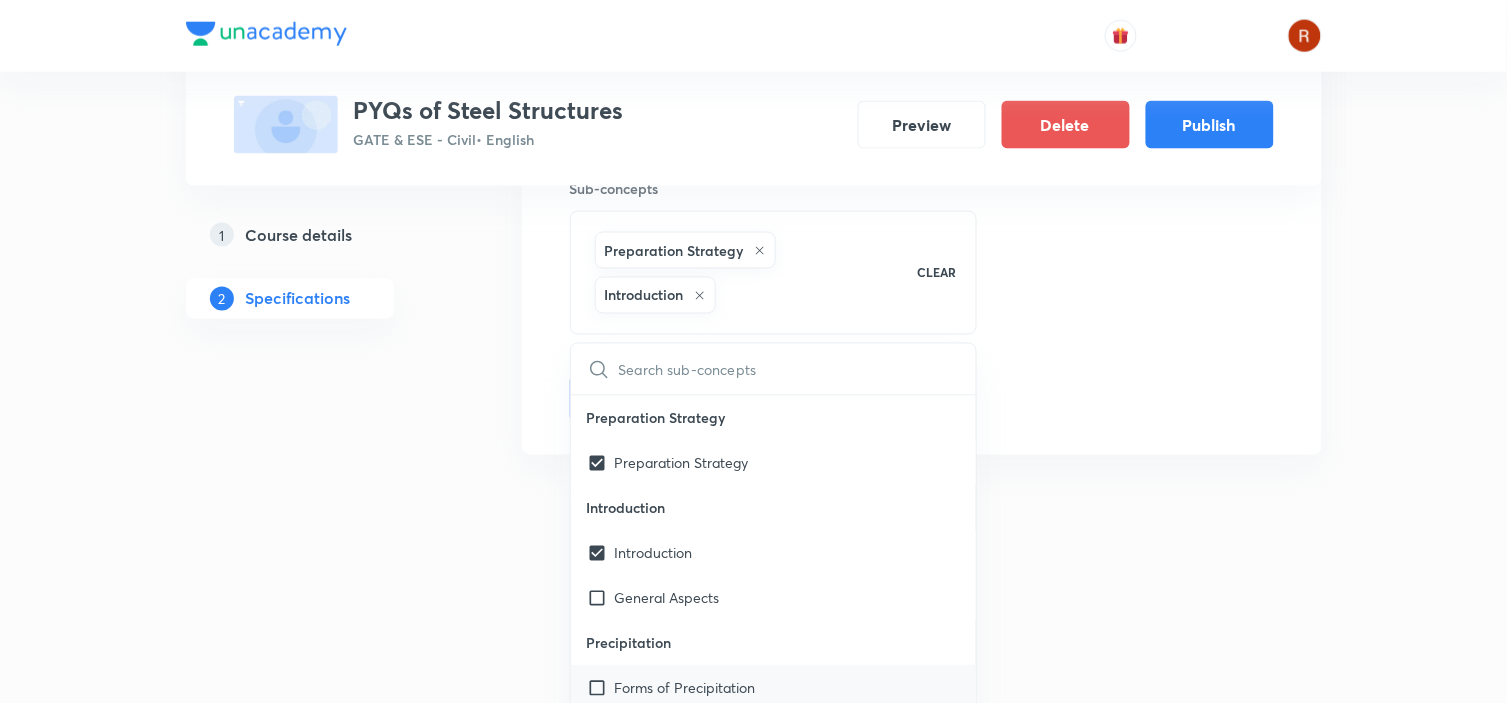 click on "Forms of Precipitation" at bounding box center [774, 688] 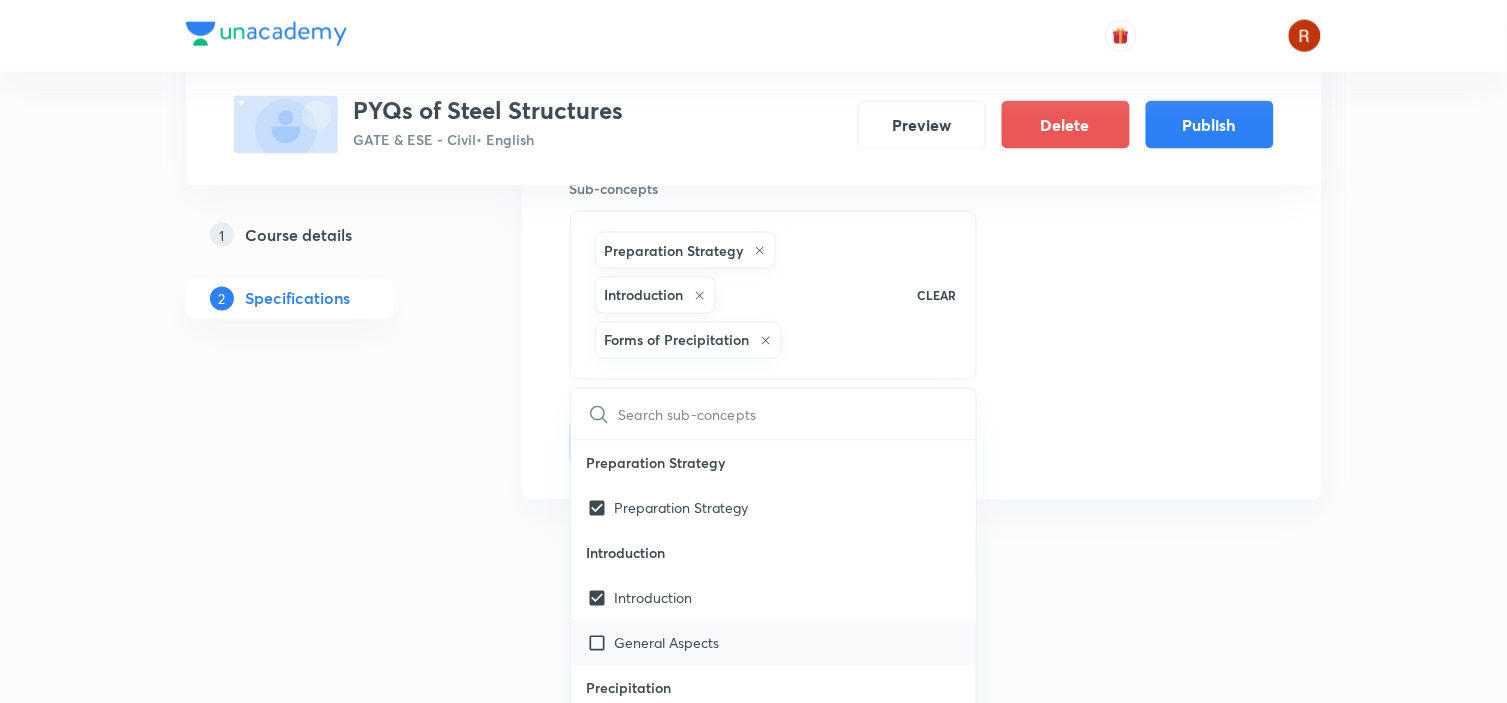 click on "General Aspects" at bounding box center [774, 643] 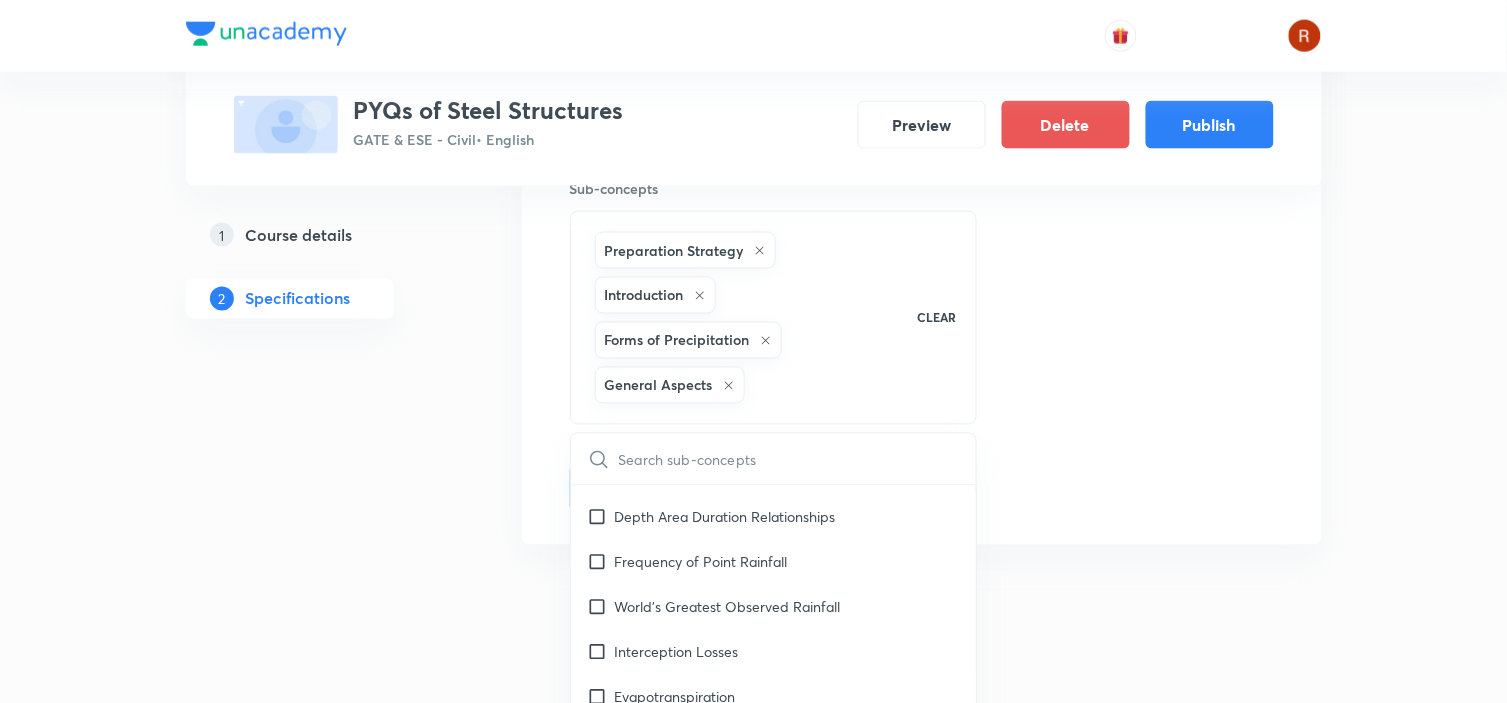scroll, scrollTop: 576, scrollLeft: 0, axis: vertical 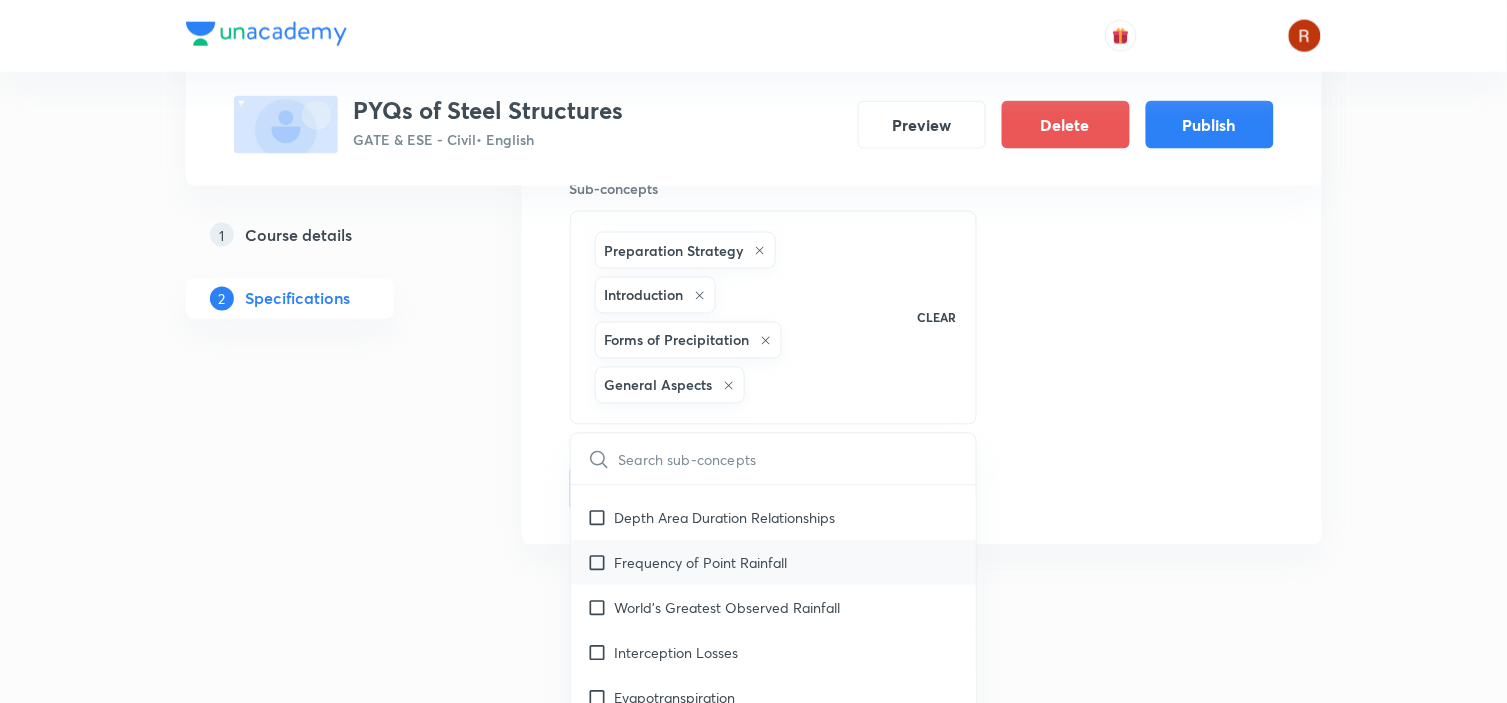 click on "Frequency of Point Rainfall" at bounding box center (701, 562) 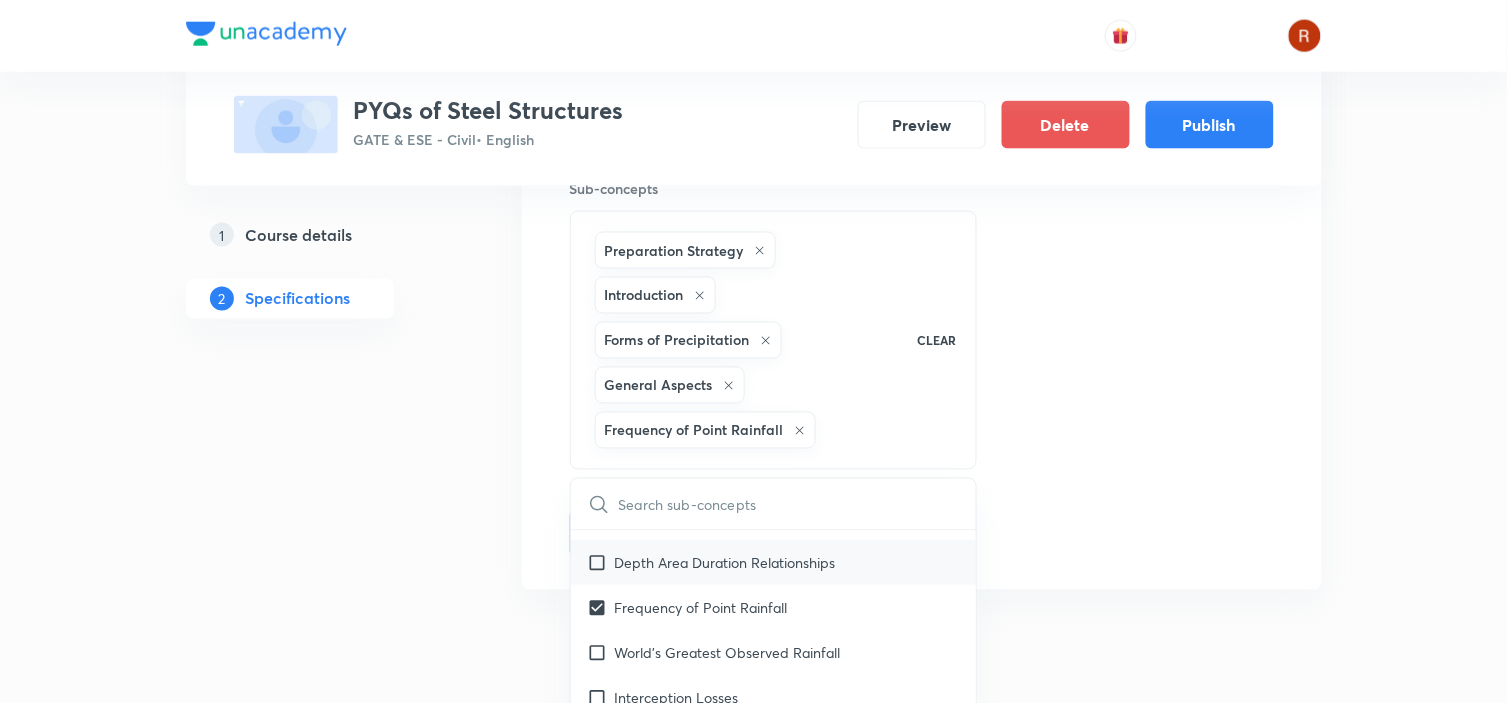 click on "Depth Area Duration Relationships" at bounding box center (725, 562) 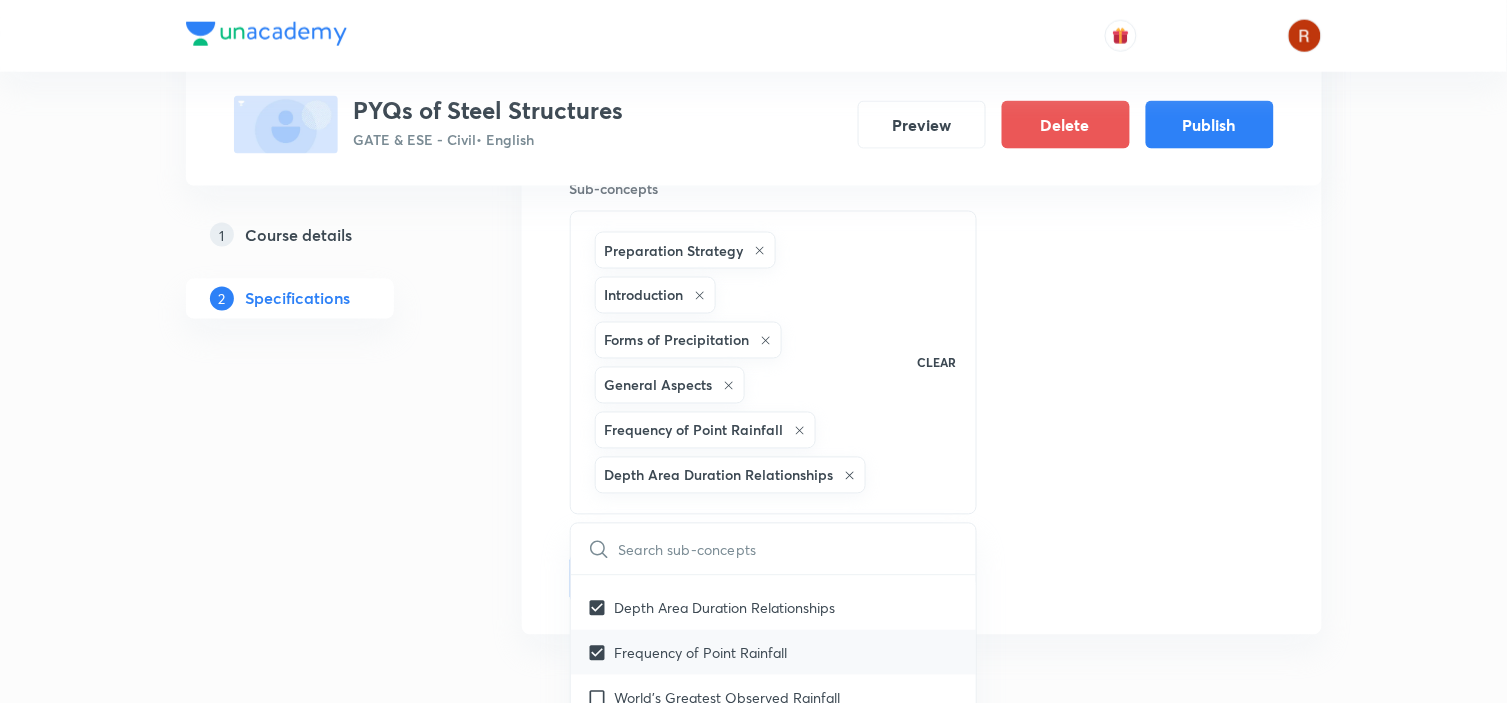 scroll, scrollTop: 603, scrollLeft: 0, axis: vertical 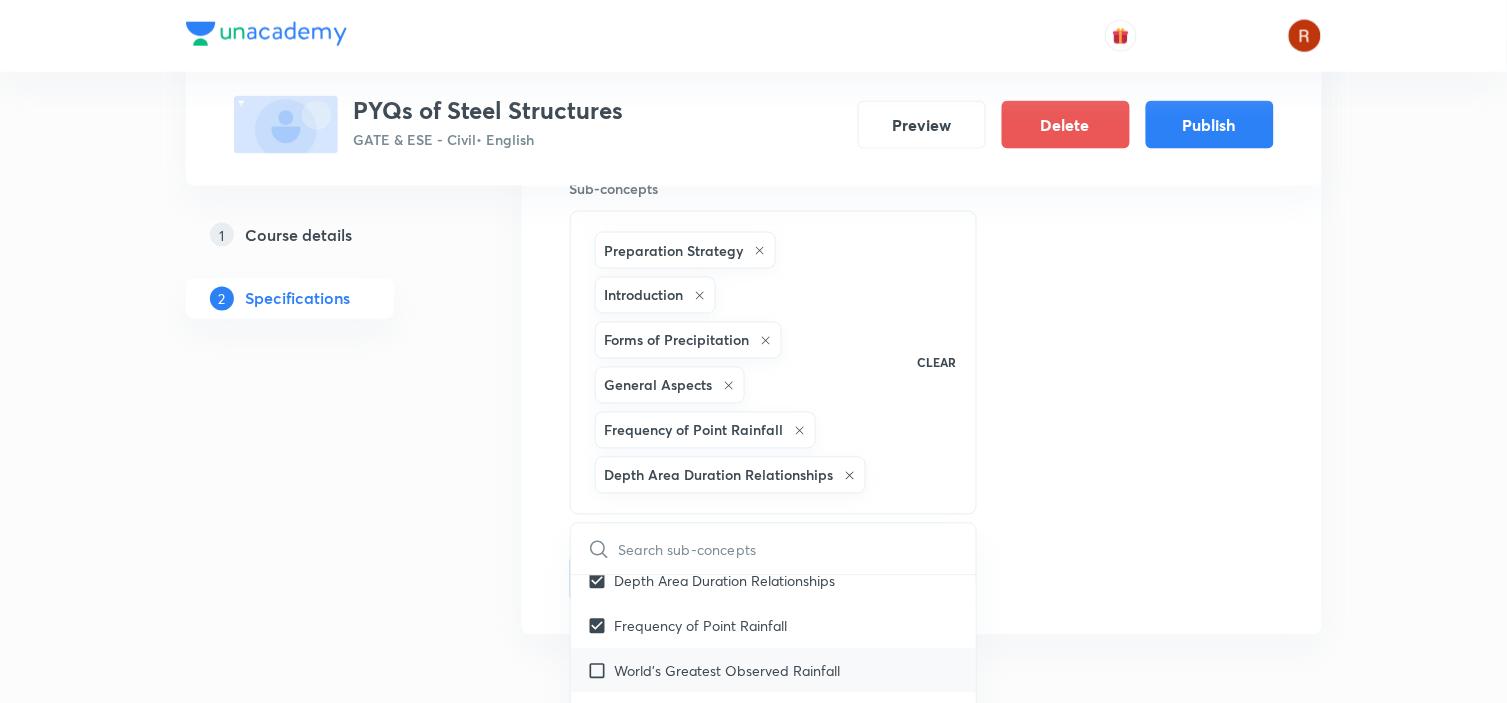 click on "World's Greatest Observed Rainfall" at bounding box center (728, 670) 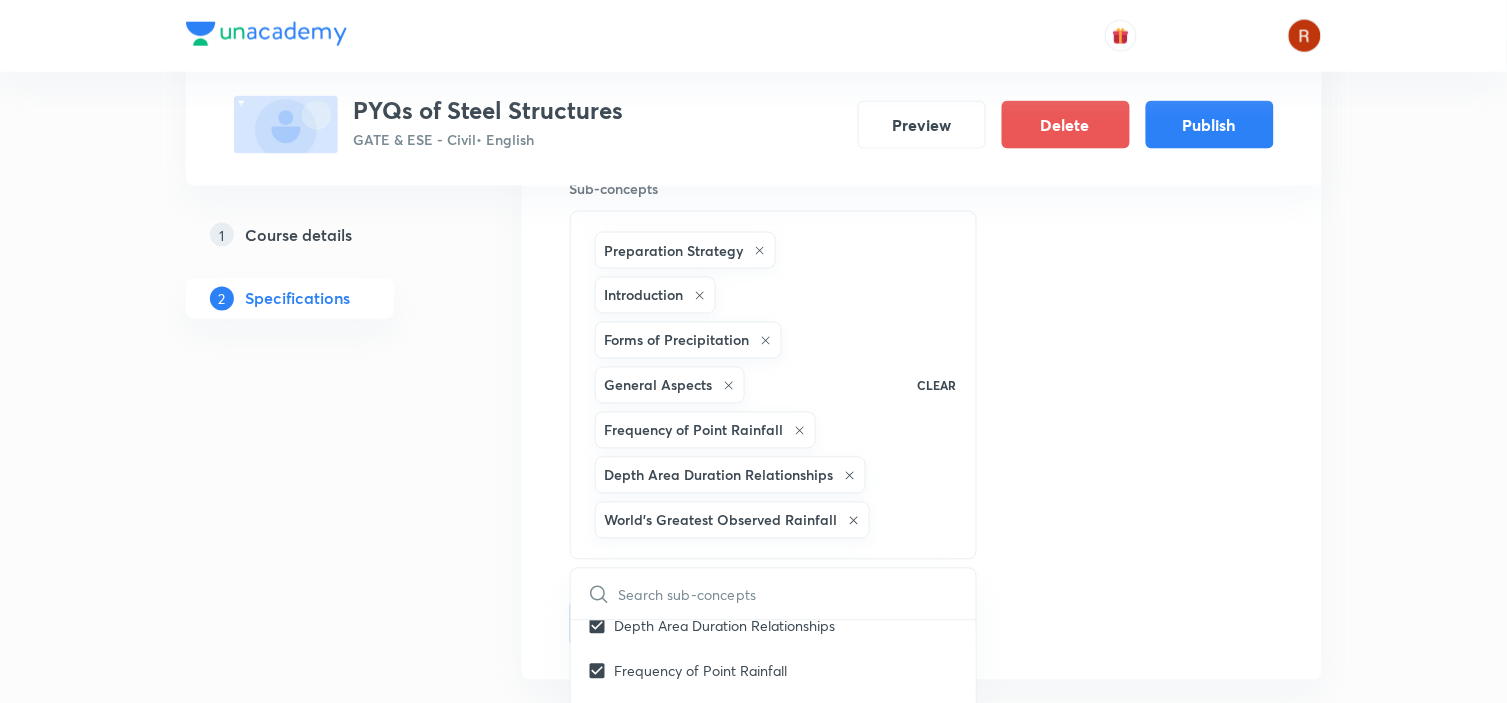click on "1 Course details 2 Specifications" at bounding box center [322, 170] 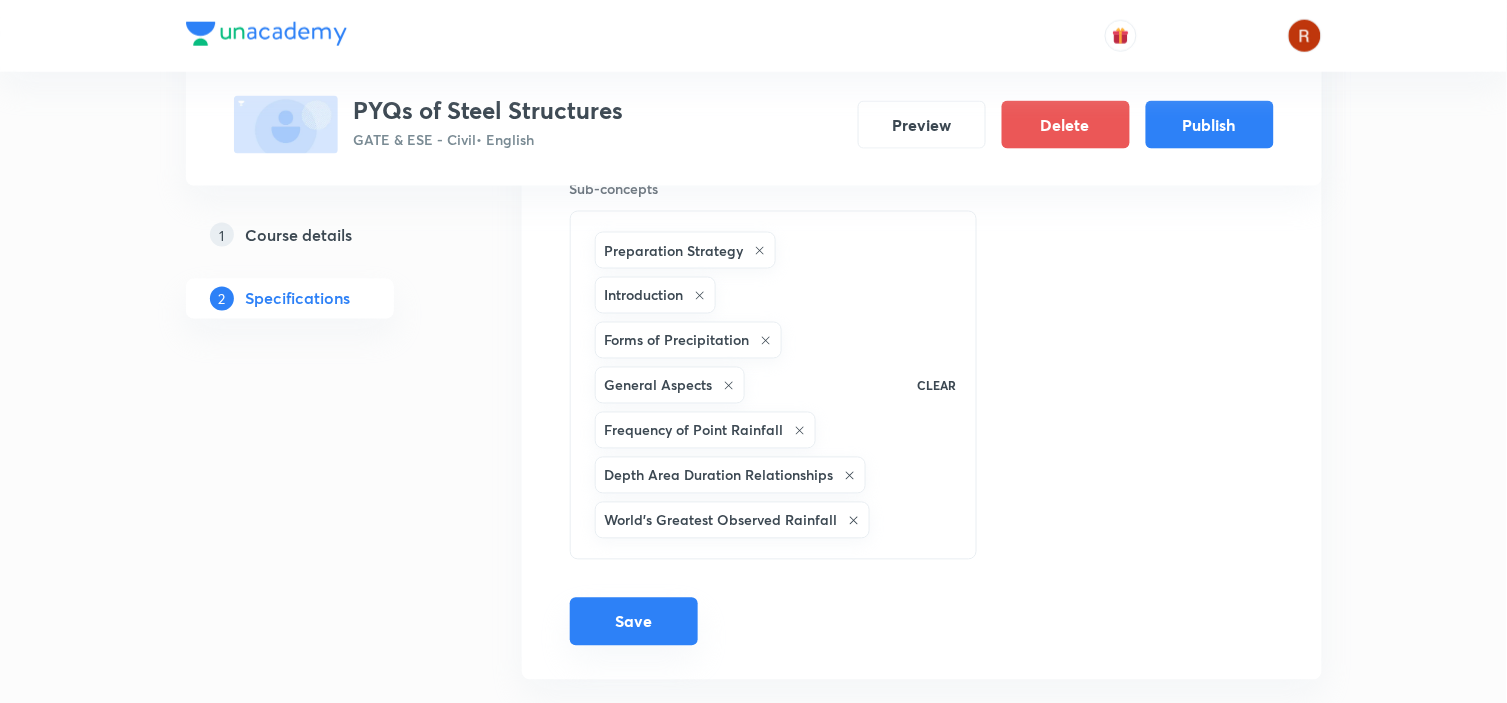 click on "Save" at bounding box center [634, 622] 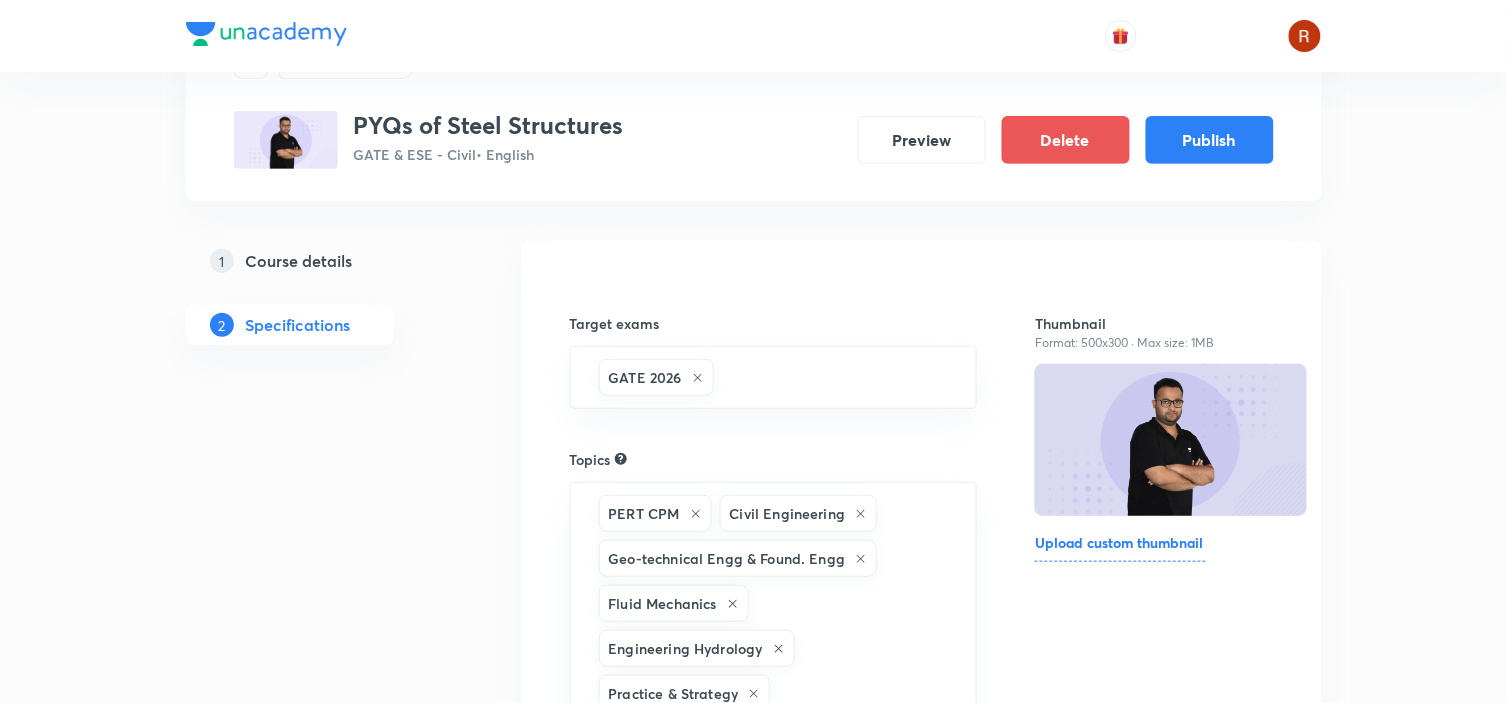 scroll, scrollTop: 0, scrollLeft: 0, axis: both 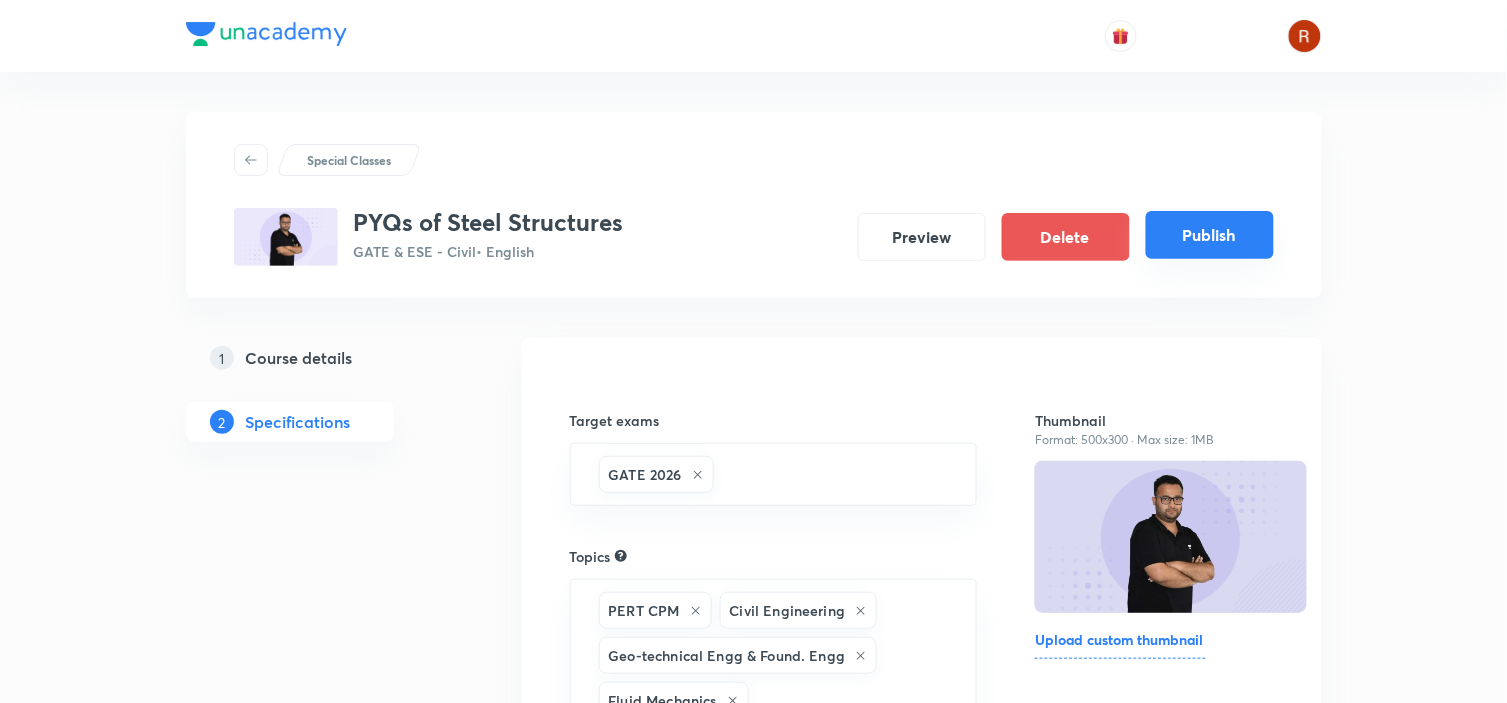 click on "Publish" at bounding box center [1210, 235] 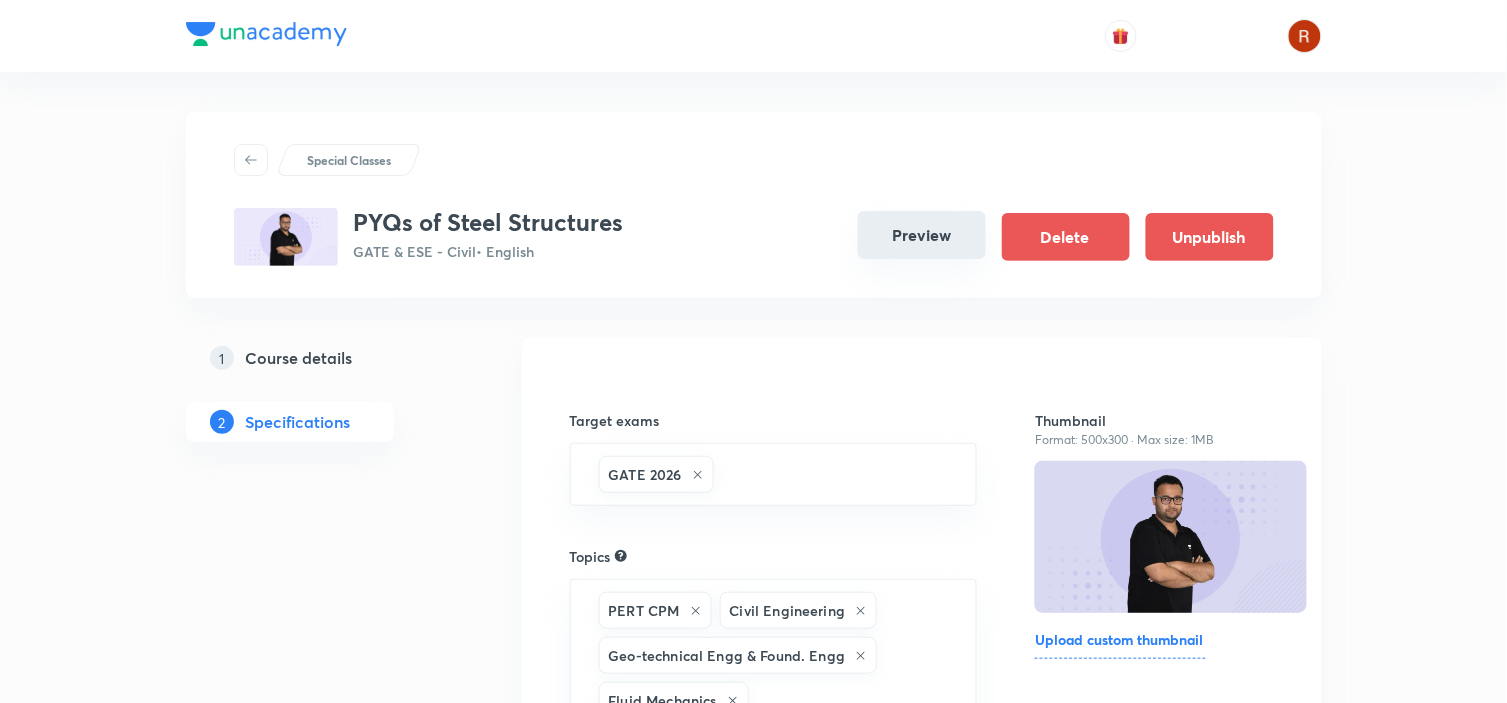click on "Preview" at bounding box center [922, 235] 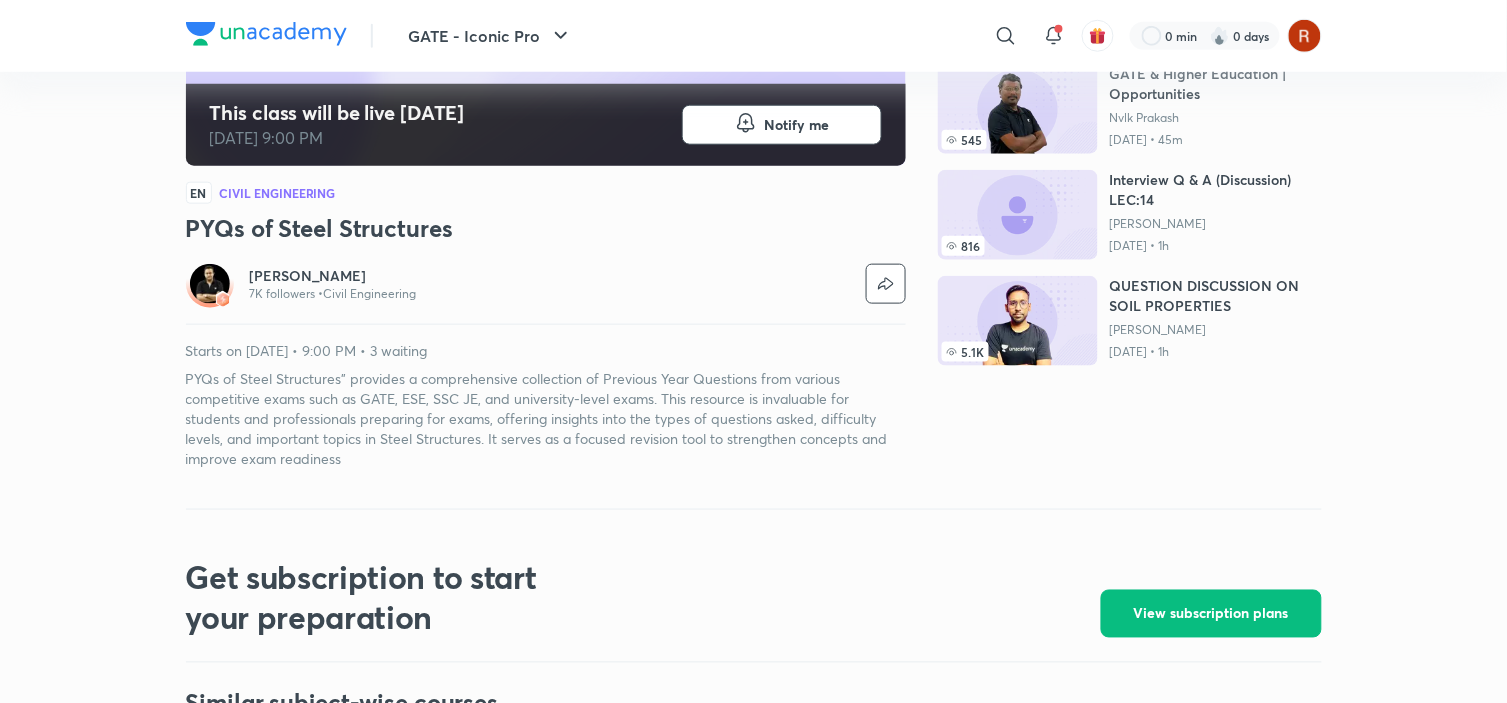 scroll, scrollTop: 451, scrollLeft: 0, axis: vertical 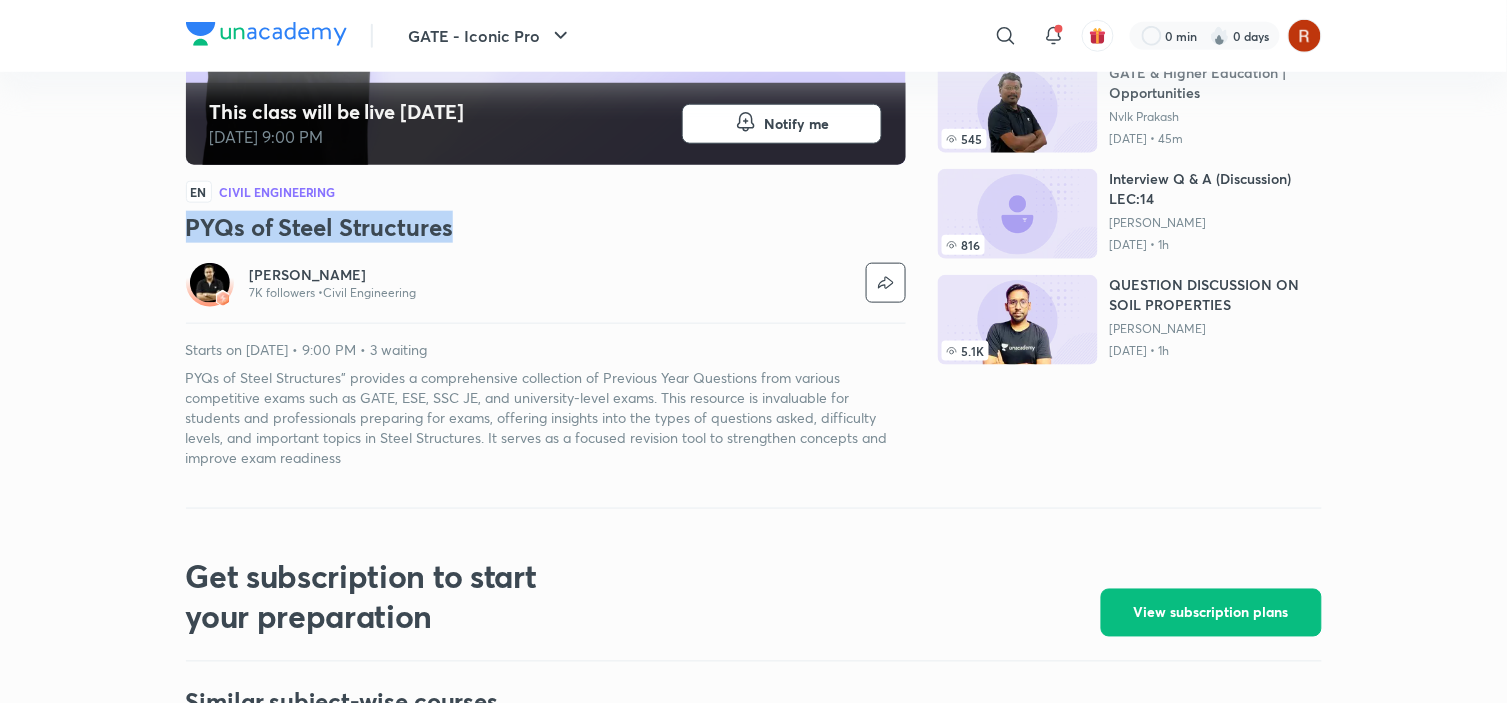 drag, startPoint x: 187, startPoint y: 227, endPoint x: 606, endPoint y: 232, distance: 419.02985 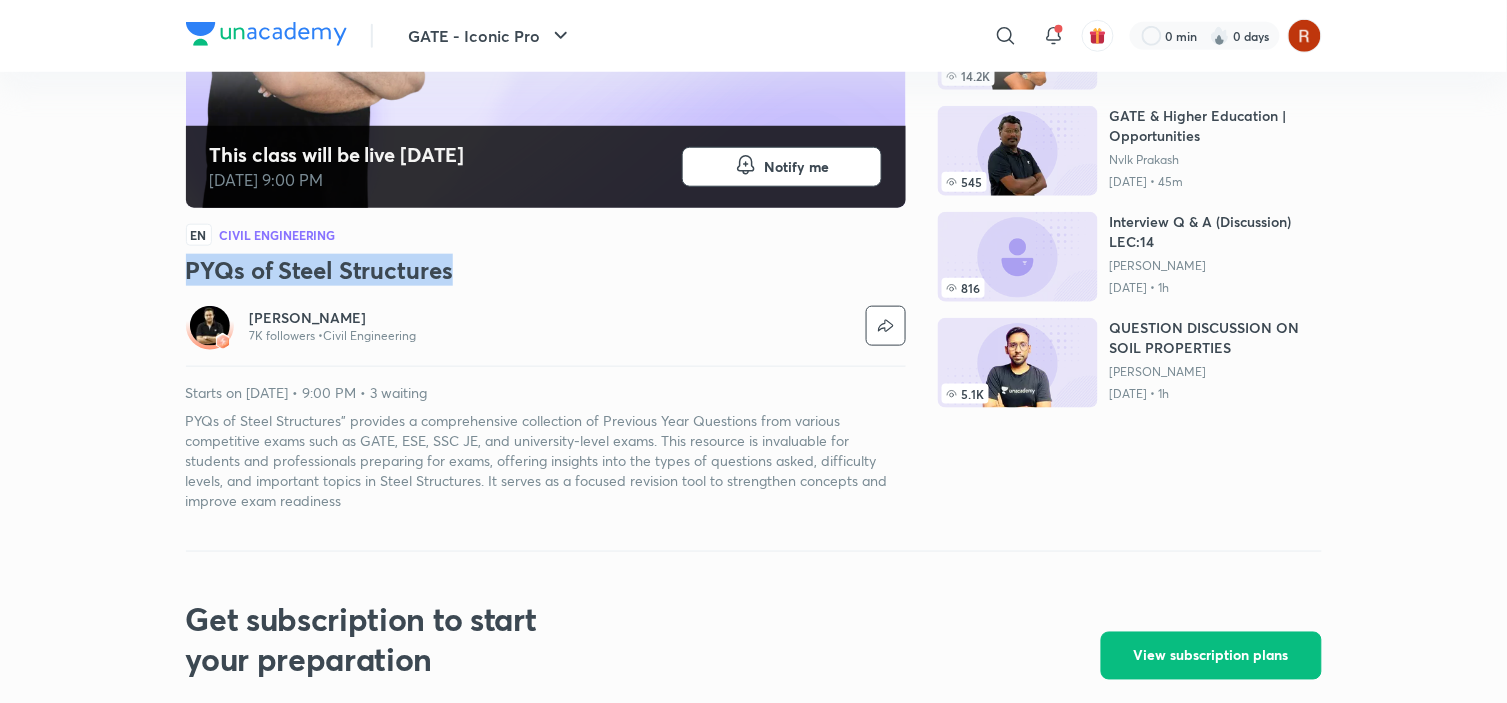 scroll, scrollTop: 410, scrollLeft: 0, axis: vertical 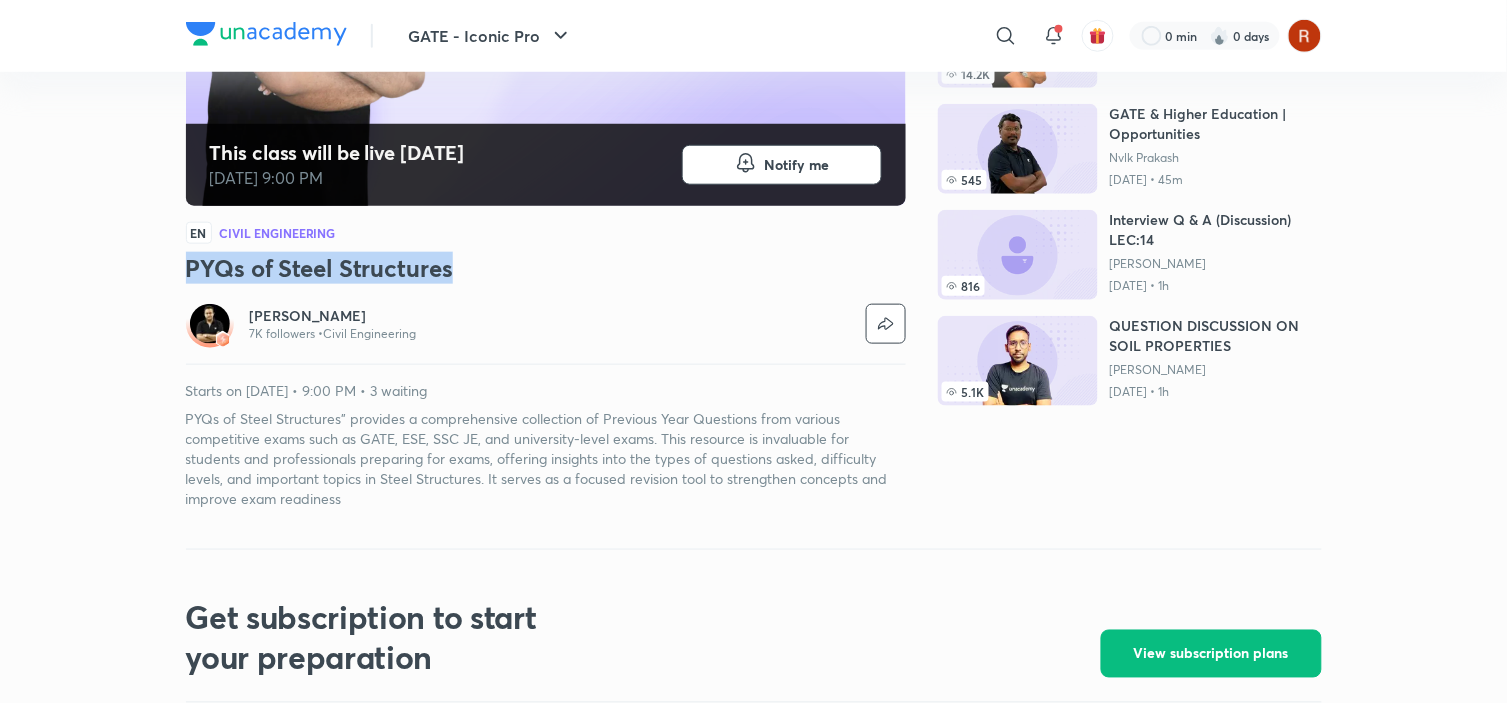 copy on "PYQs of Steel Structures" 